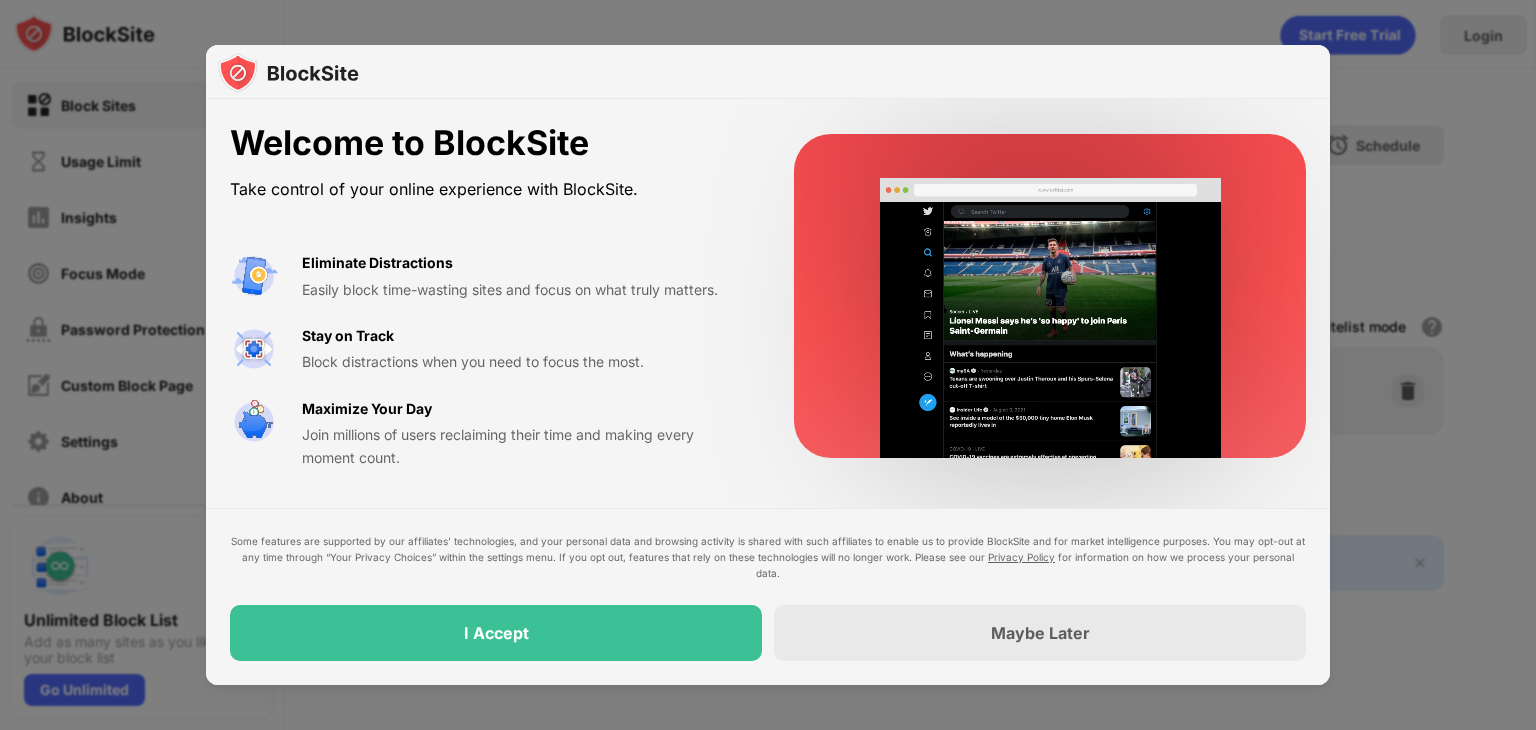 scroll, scrollTop: 0, scrollLeft: 0, axis: both 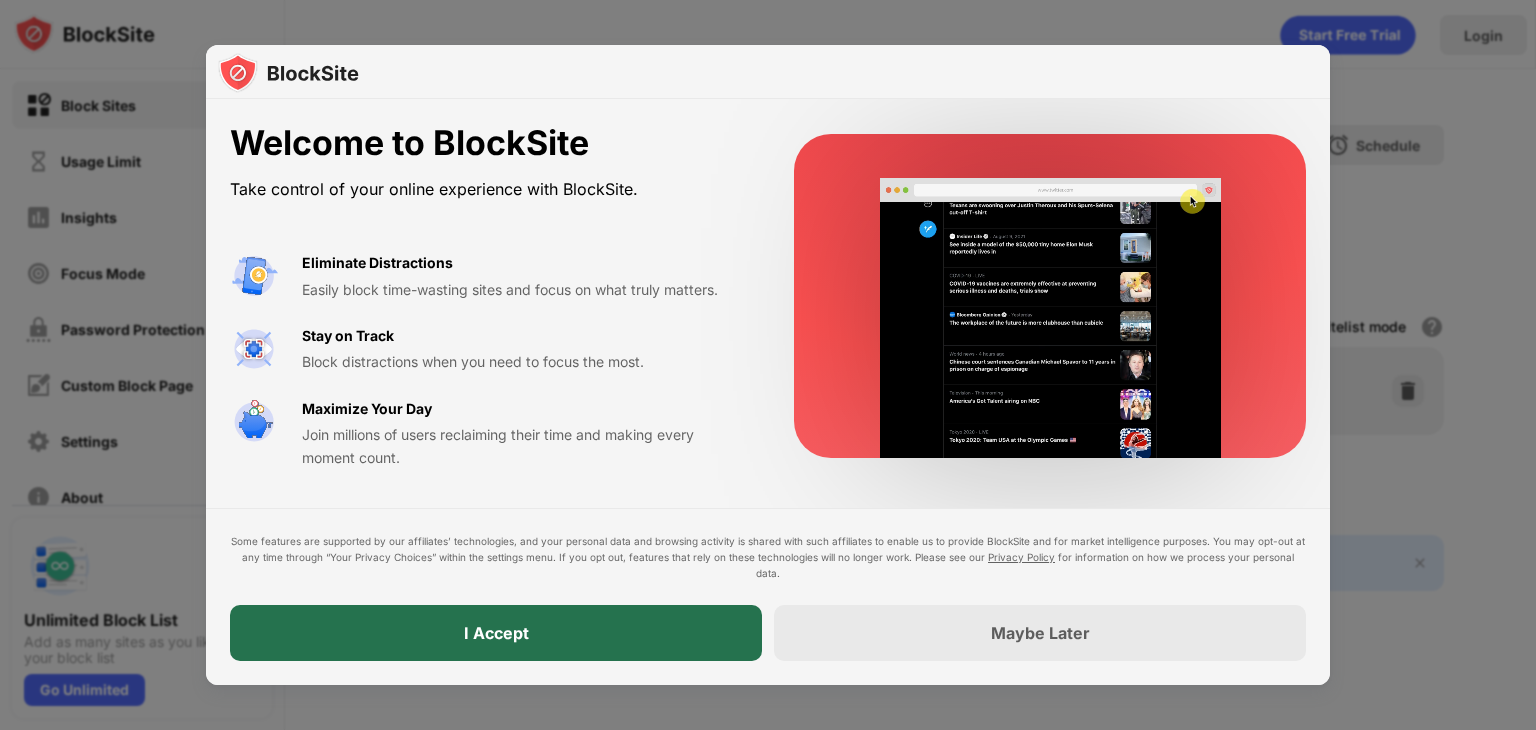 click on "I Accept" at bounding box center (496, 633) 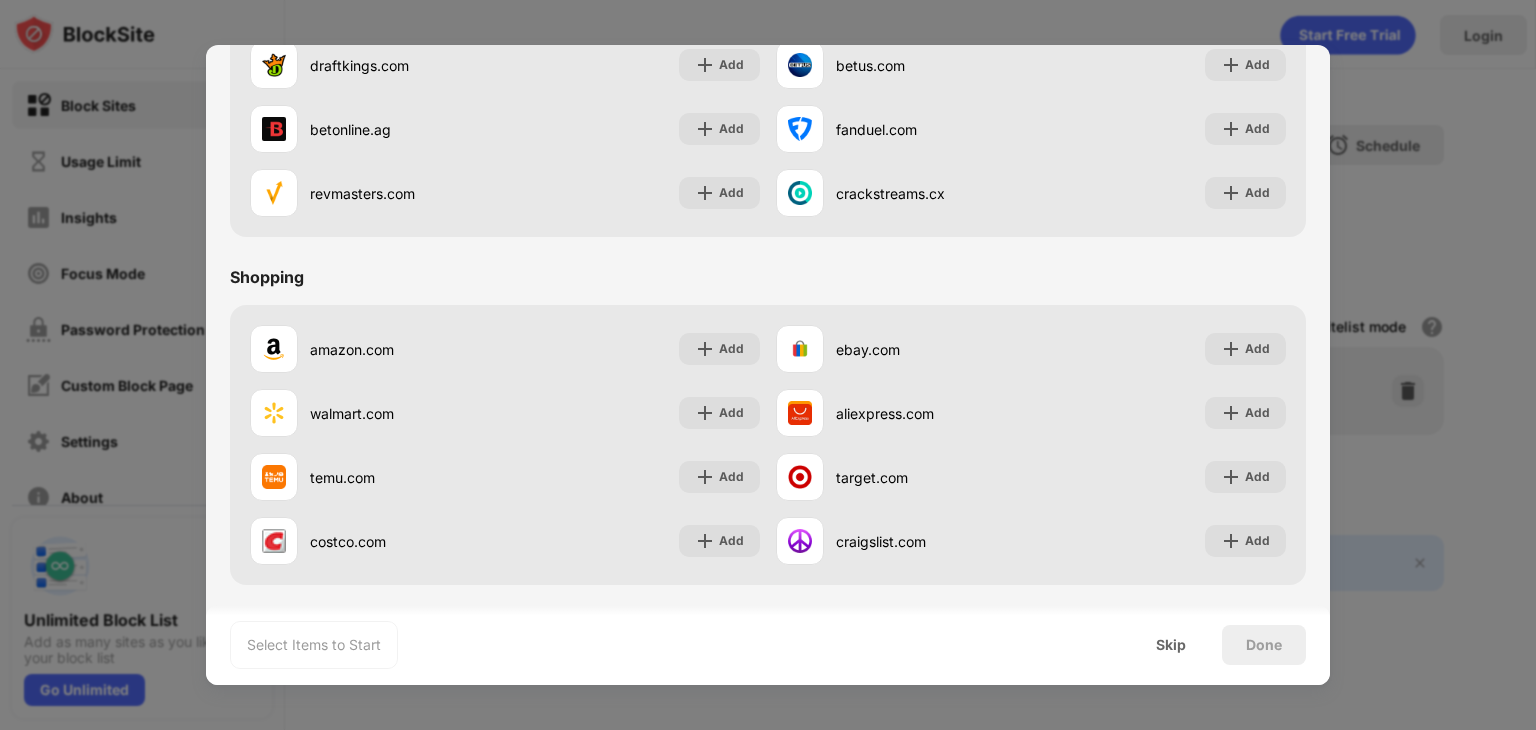 scroll, scrollTop: 1796, scrollLeft: 0, axis: vertical 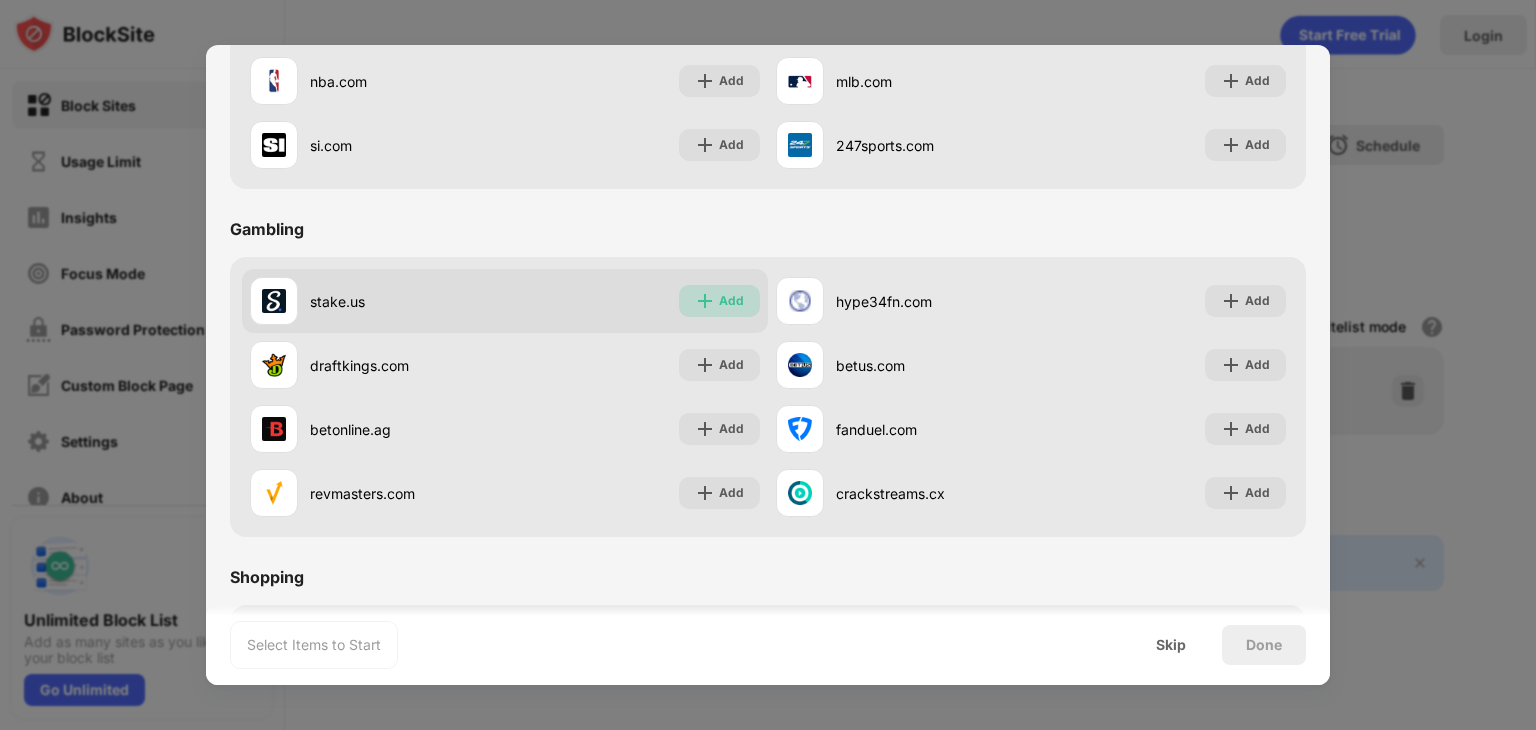 click on "Add" at bounding box center [719, 301] 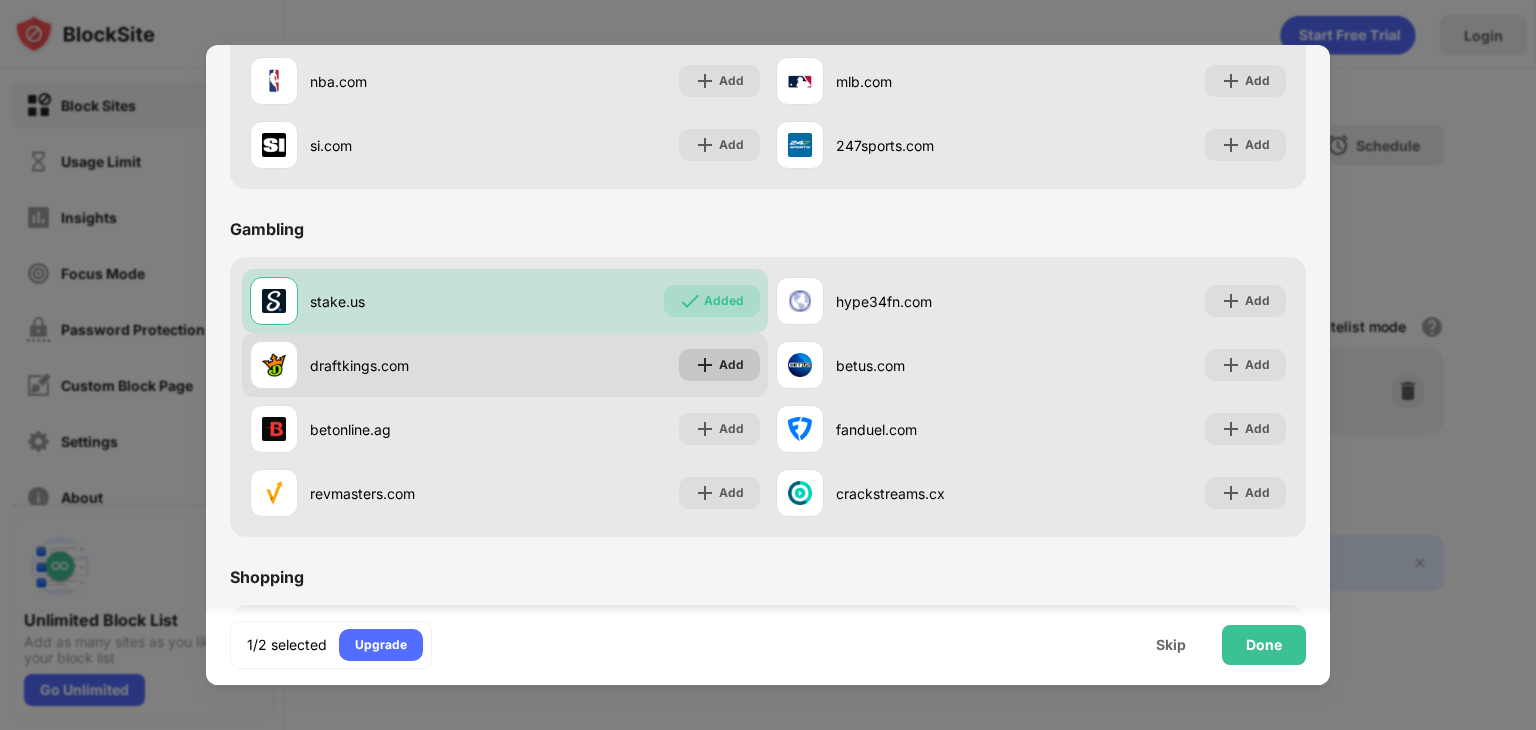 click on "Add" at bounding box center [719, 365] 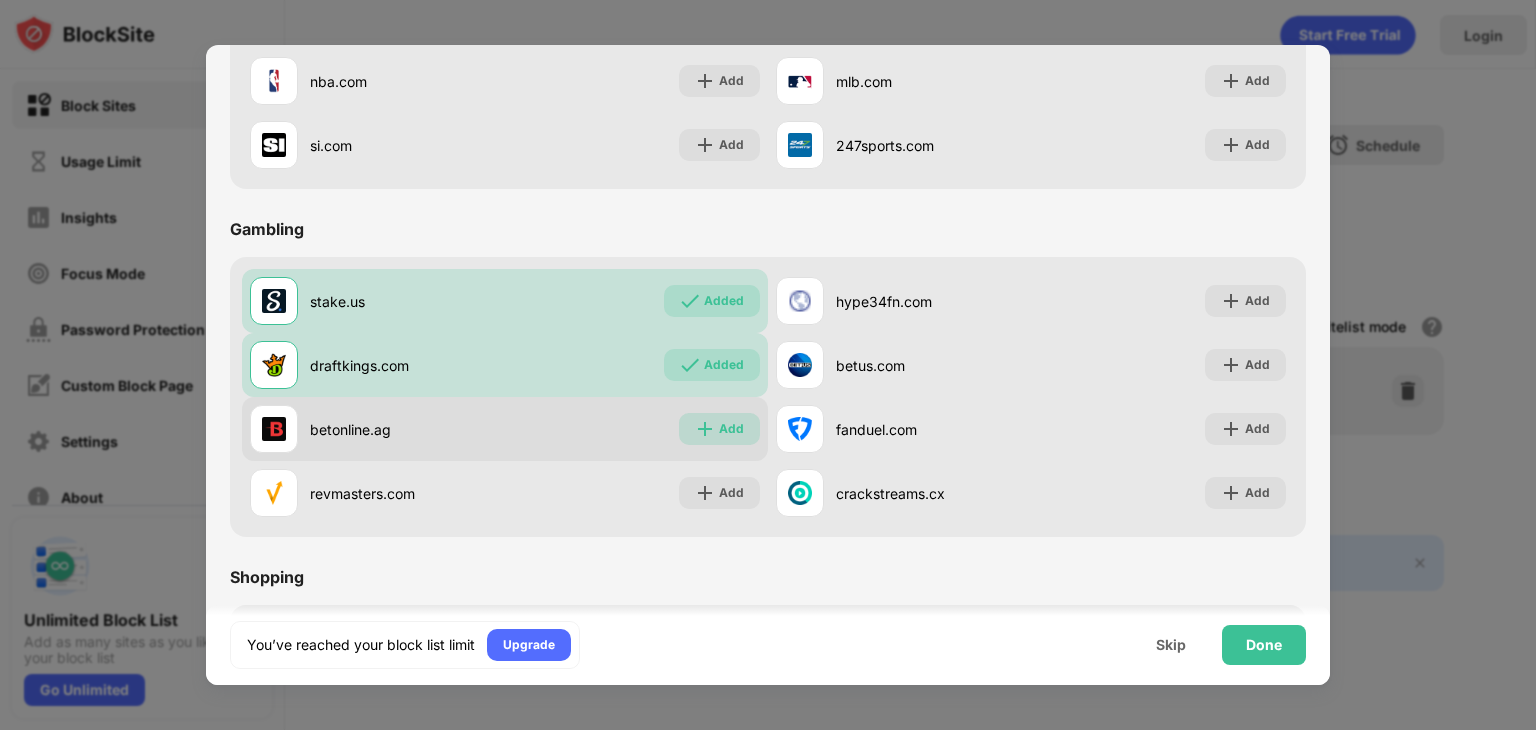 click on "Add" at bounding box center [731, 429] 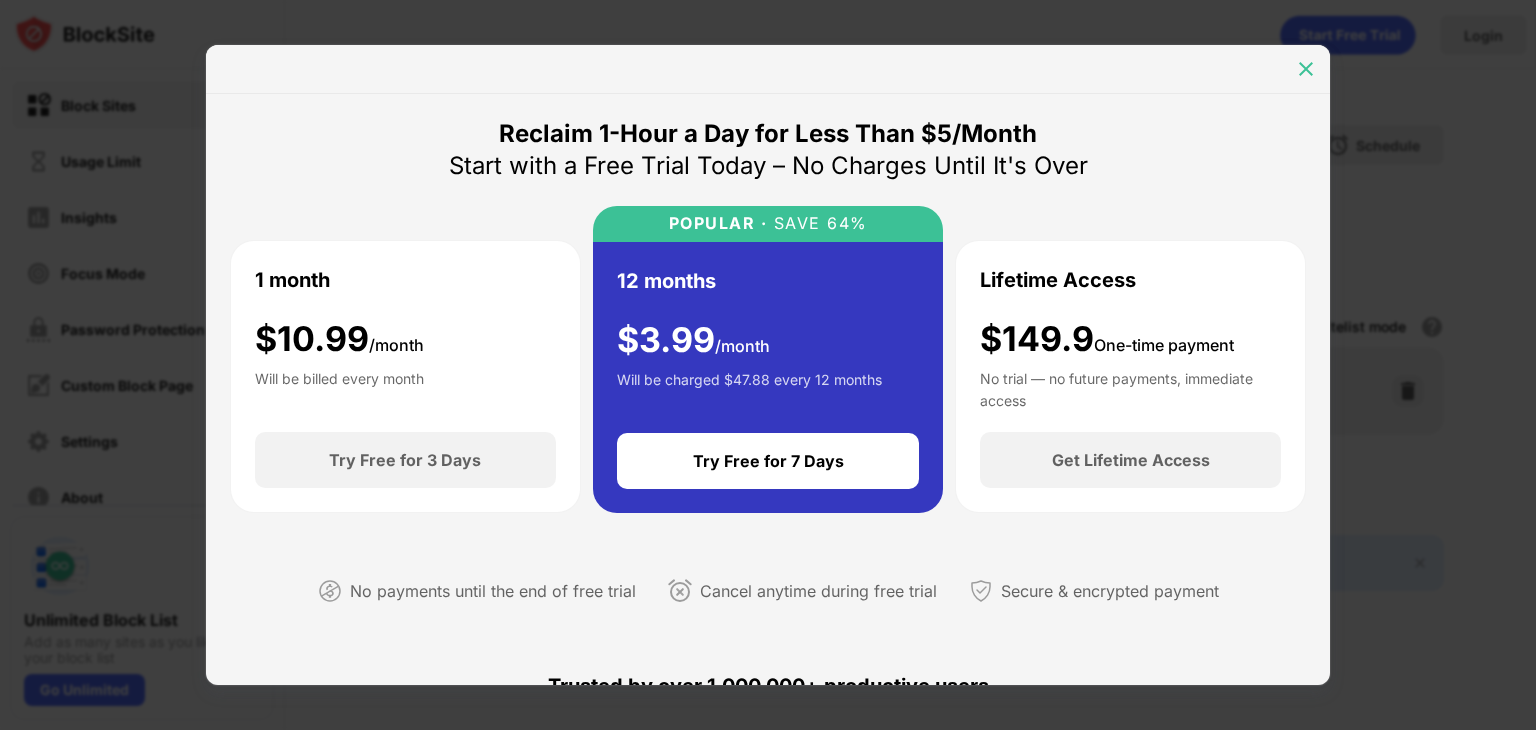 click at bounding box center (1306, 69) 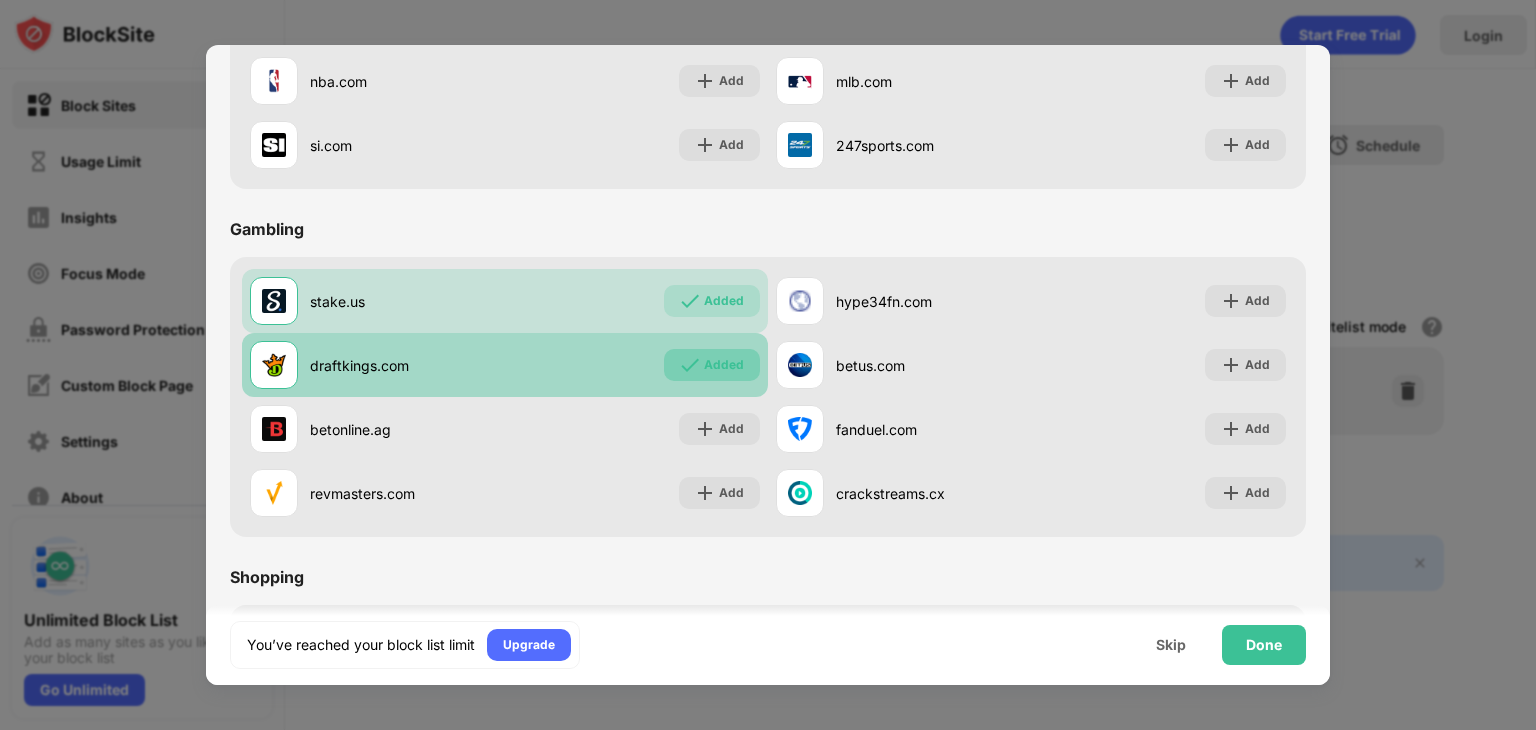 click on "Added" at bounding box center [724, 365] 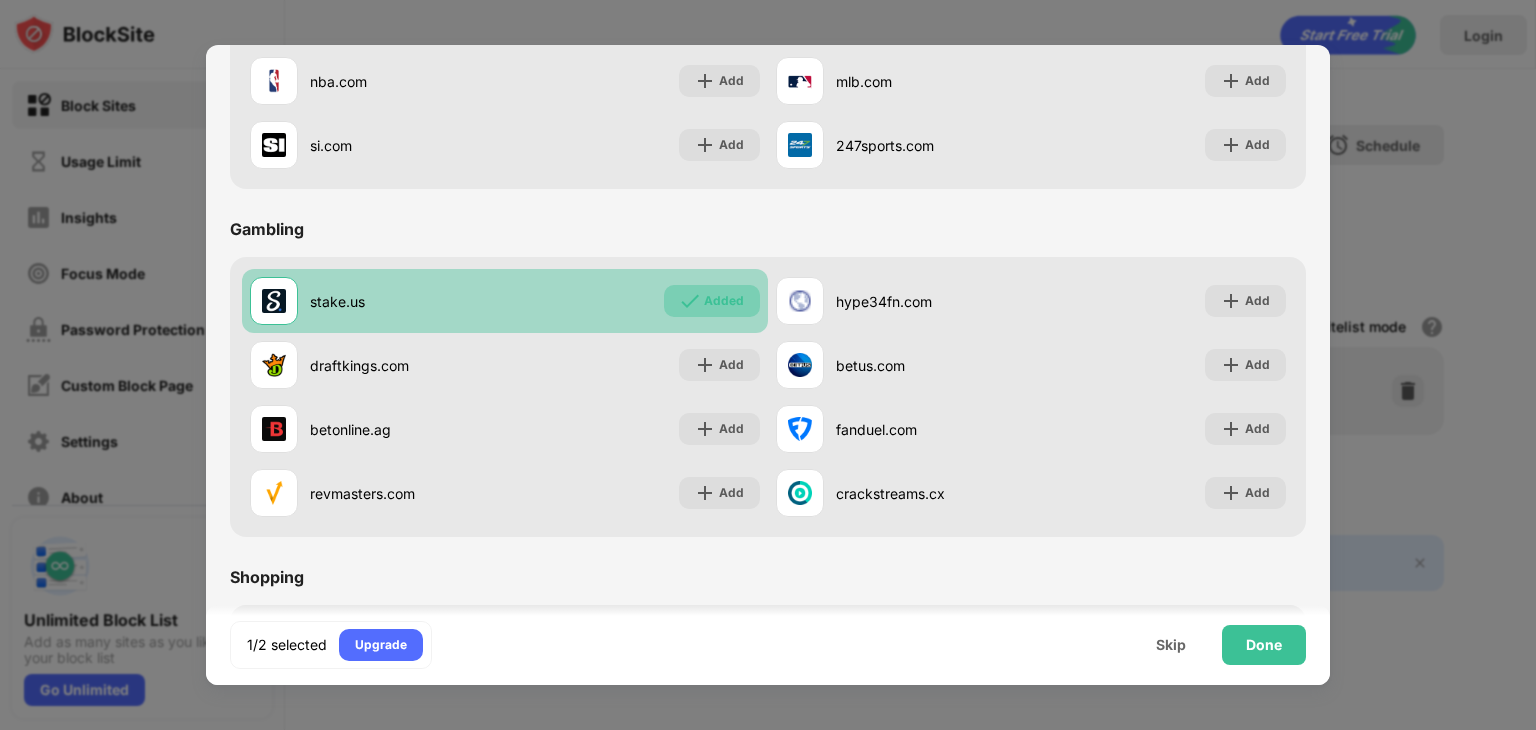 click on "Added" at bounding box center [712, 301] 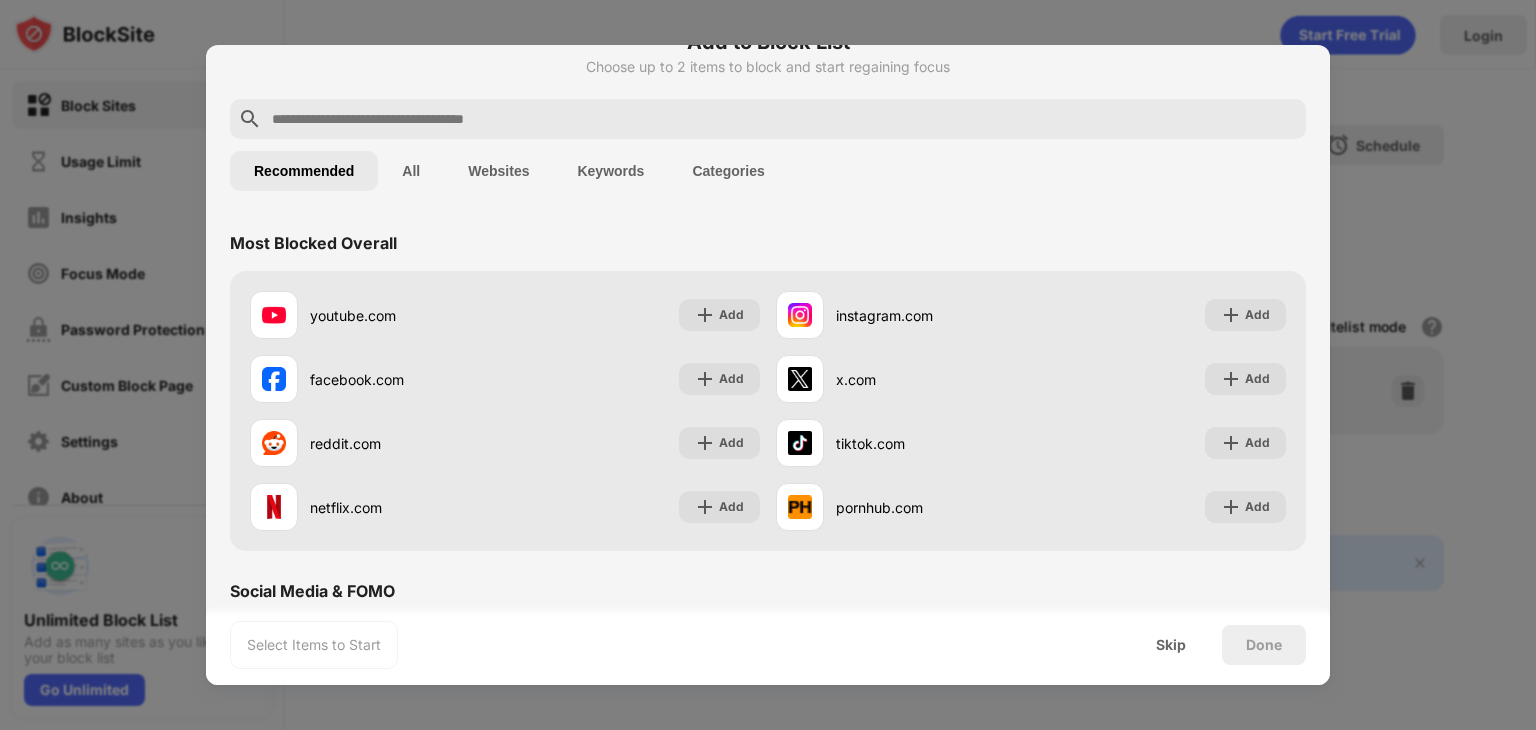 scroll, scrollTop: 0, scrollLeft: 0, axis: both 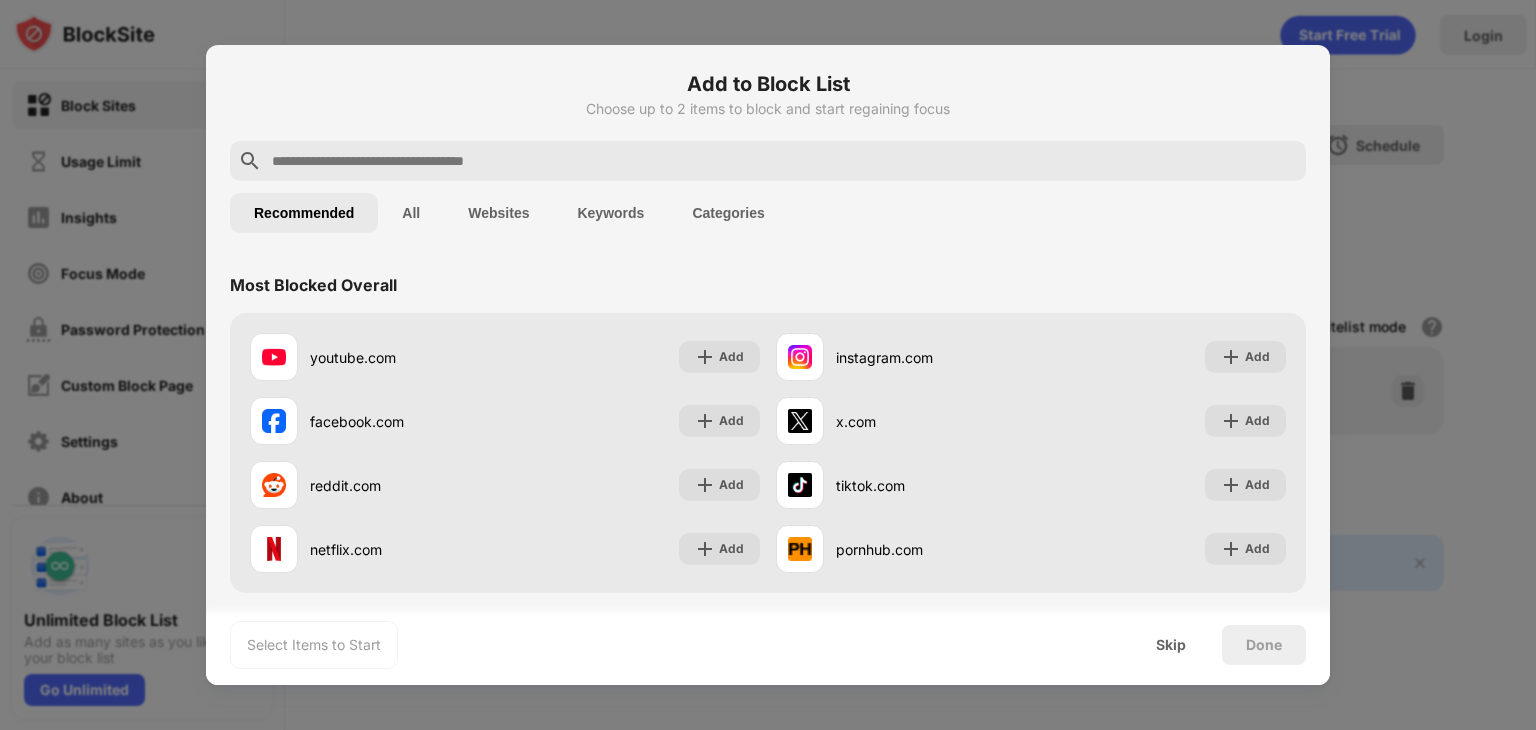 click at bounding box center [784, 161] 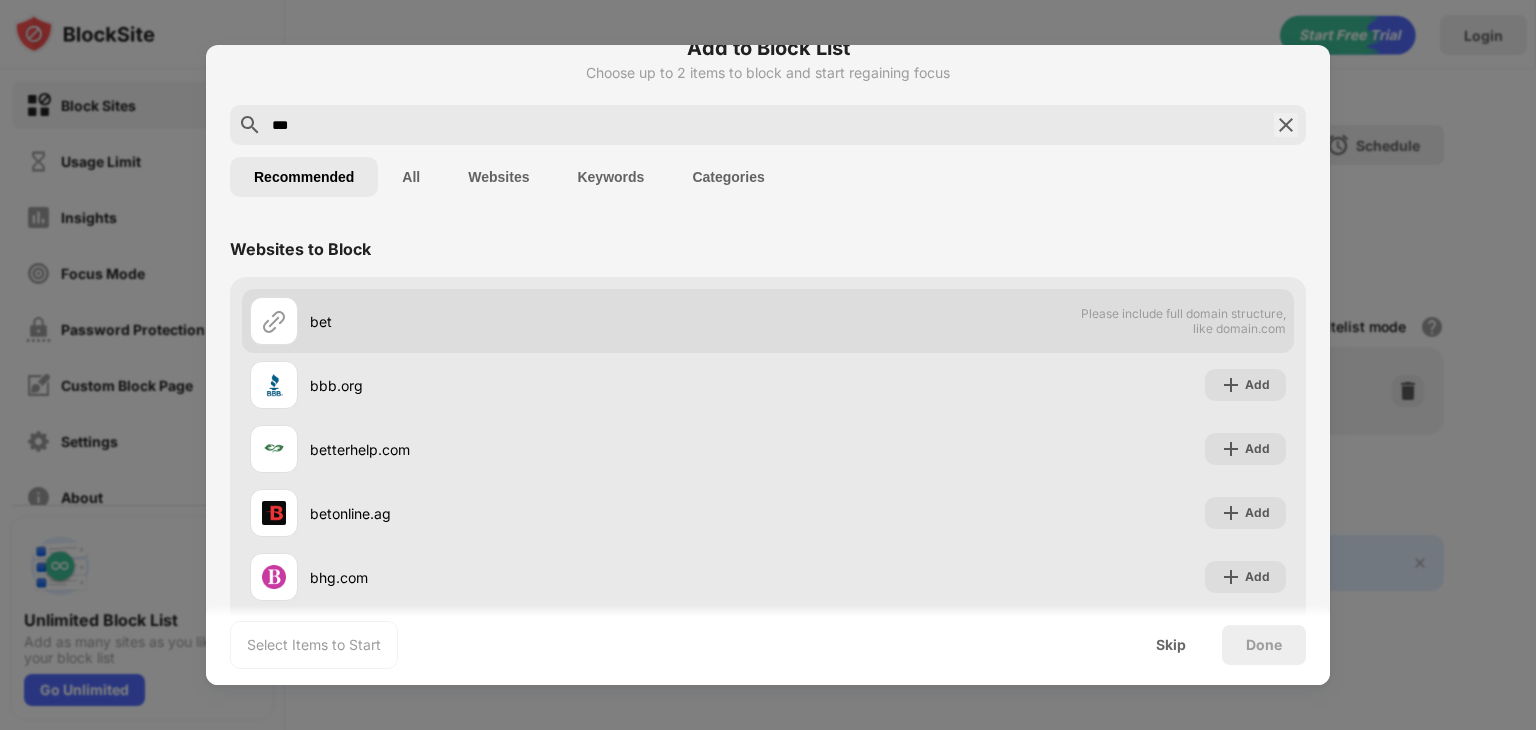 scroll, scrollTop: 0, scrollLeft: 0, axis: both 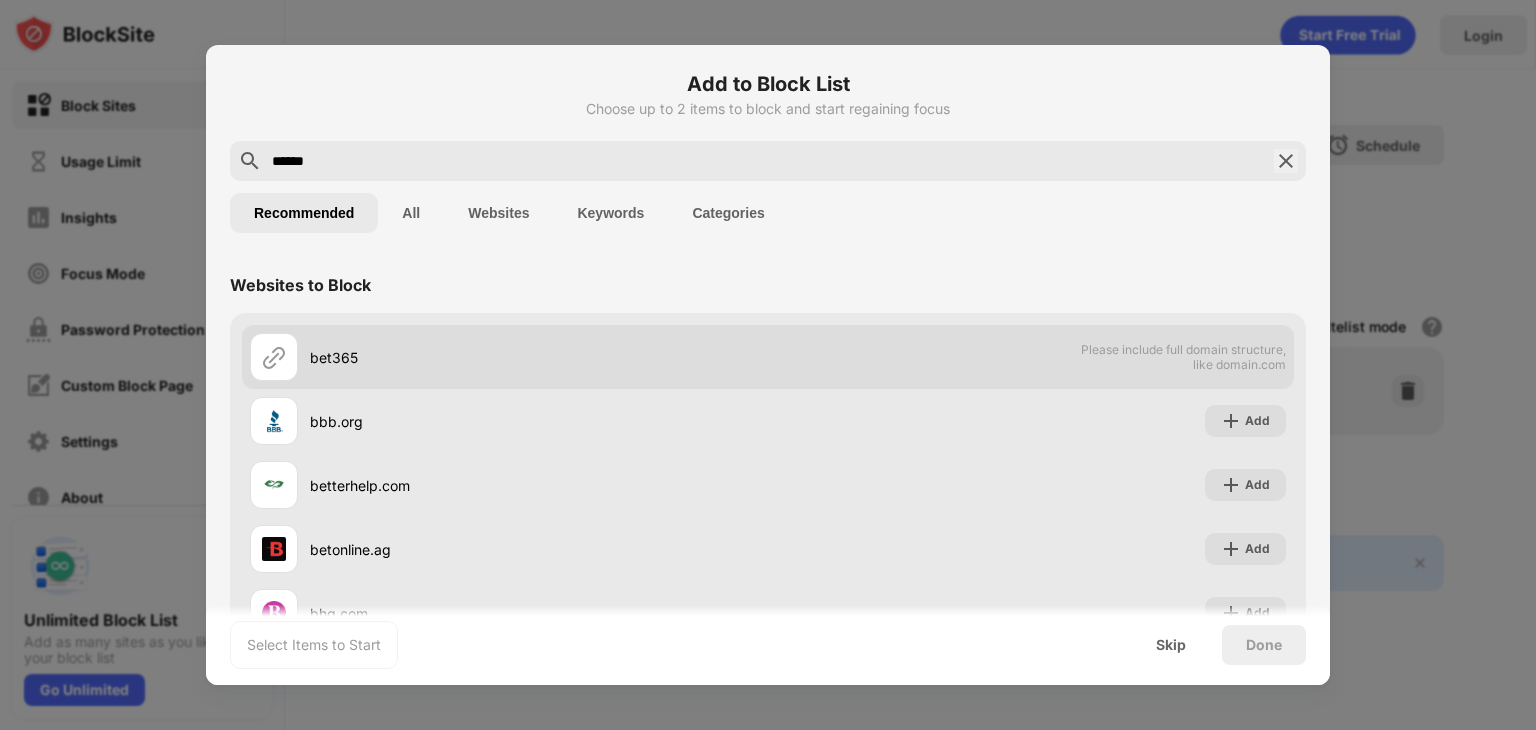 click on "bet365" at bounding box center (509, 357) 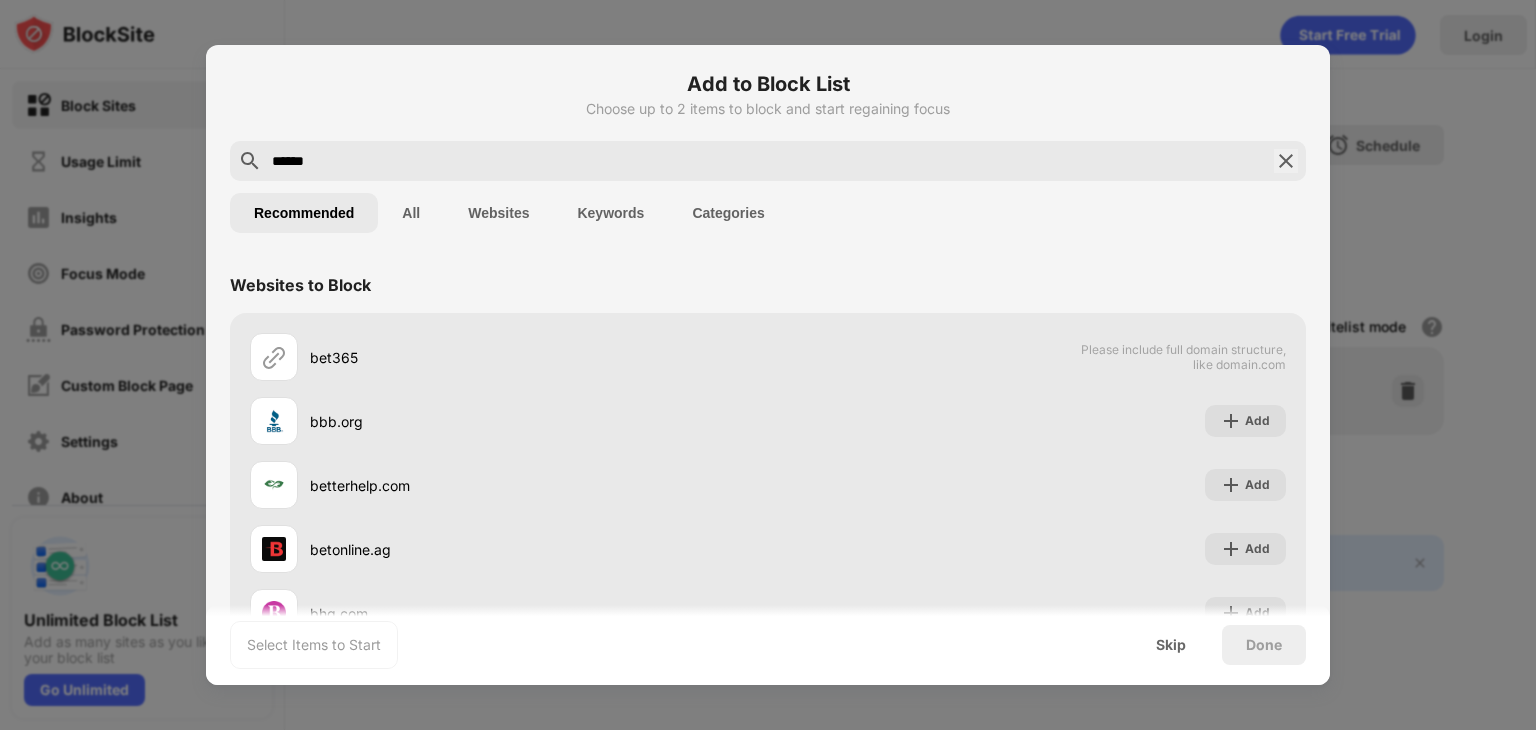 click on "******" at bounding box center (768, 161) 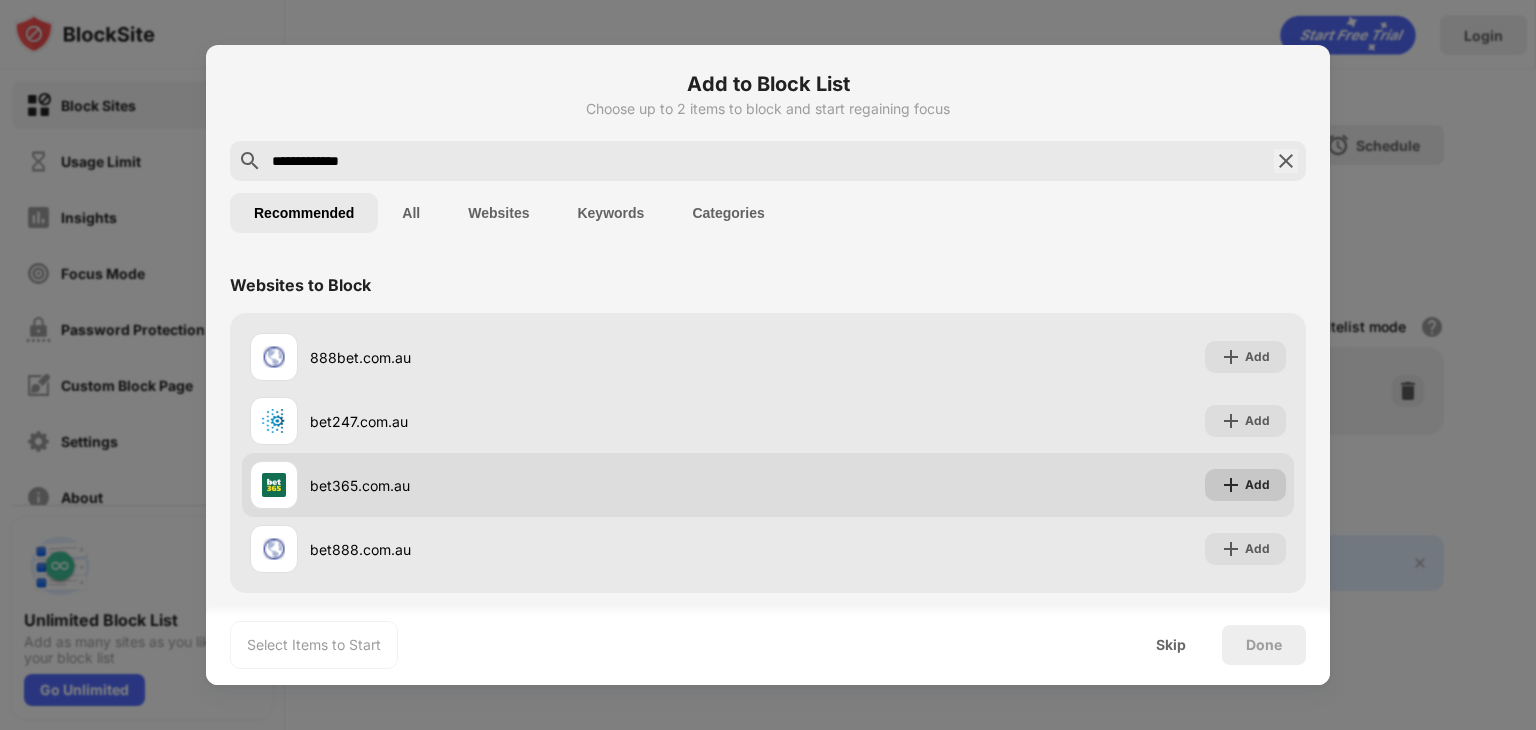 type on "**********" 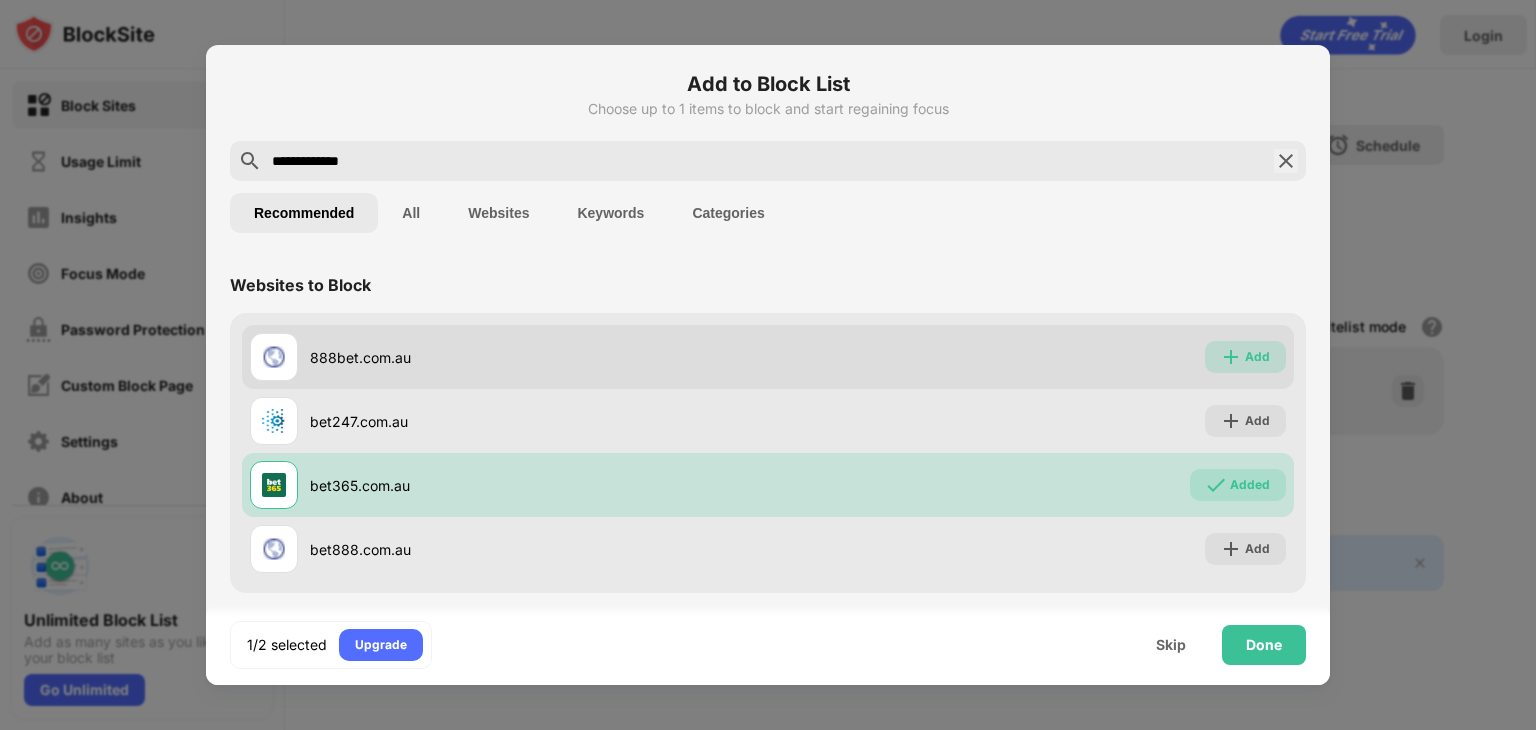 click at bounding box center [1231, 357] 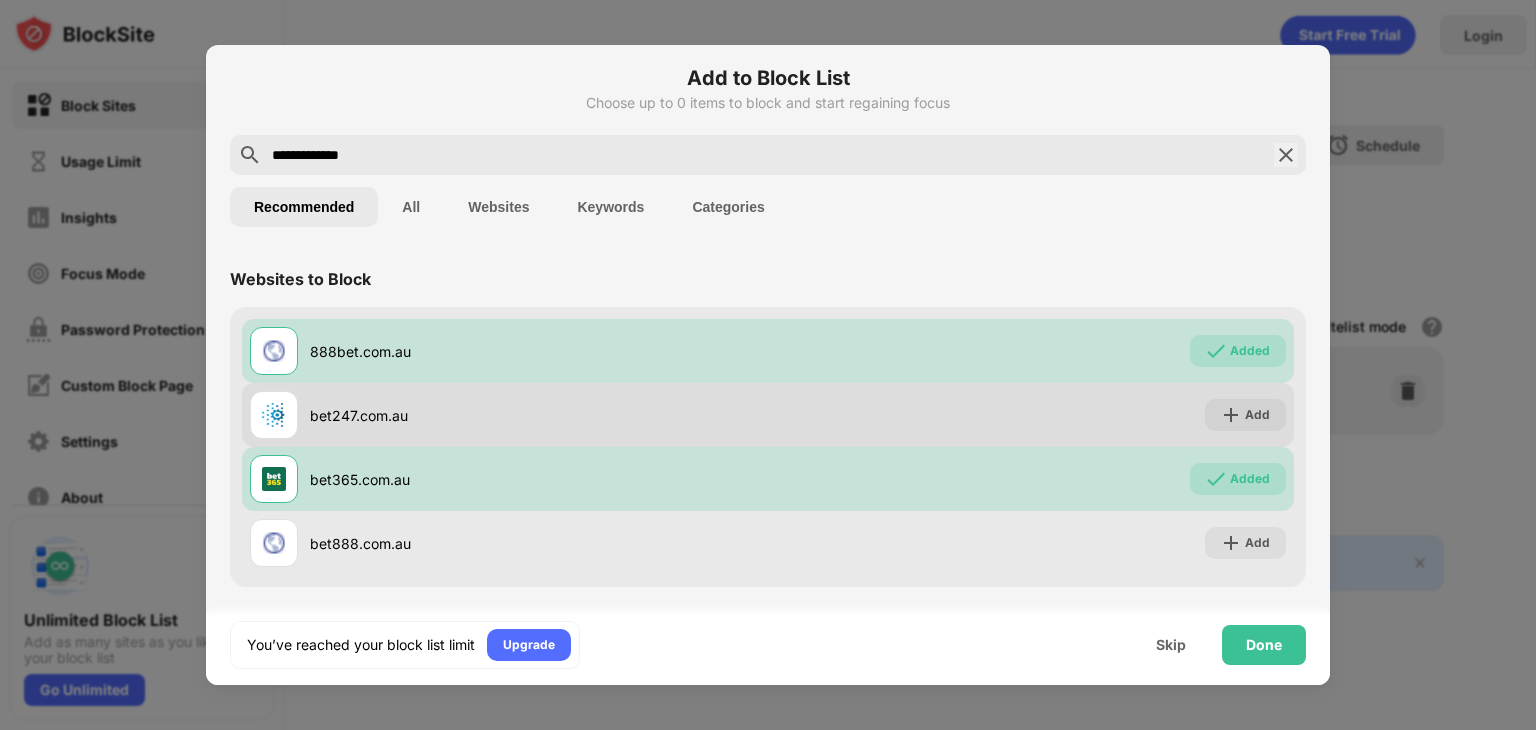 scroll, scrollTop: 8, scrollLeft: 0, axis: vertical 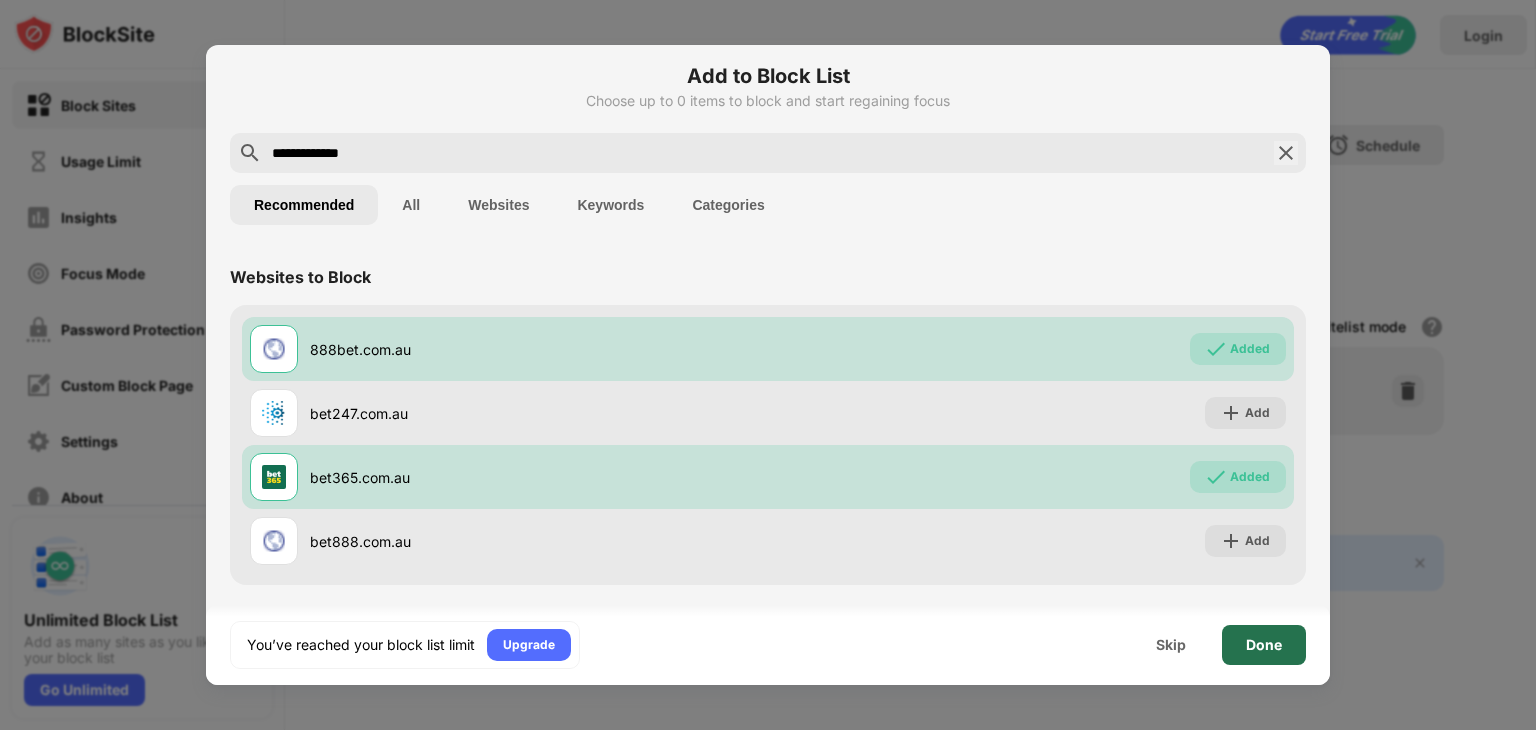 click on "Done" at bounding box center (1264, 645) 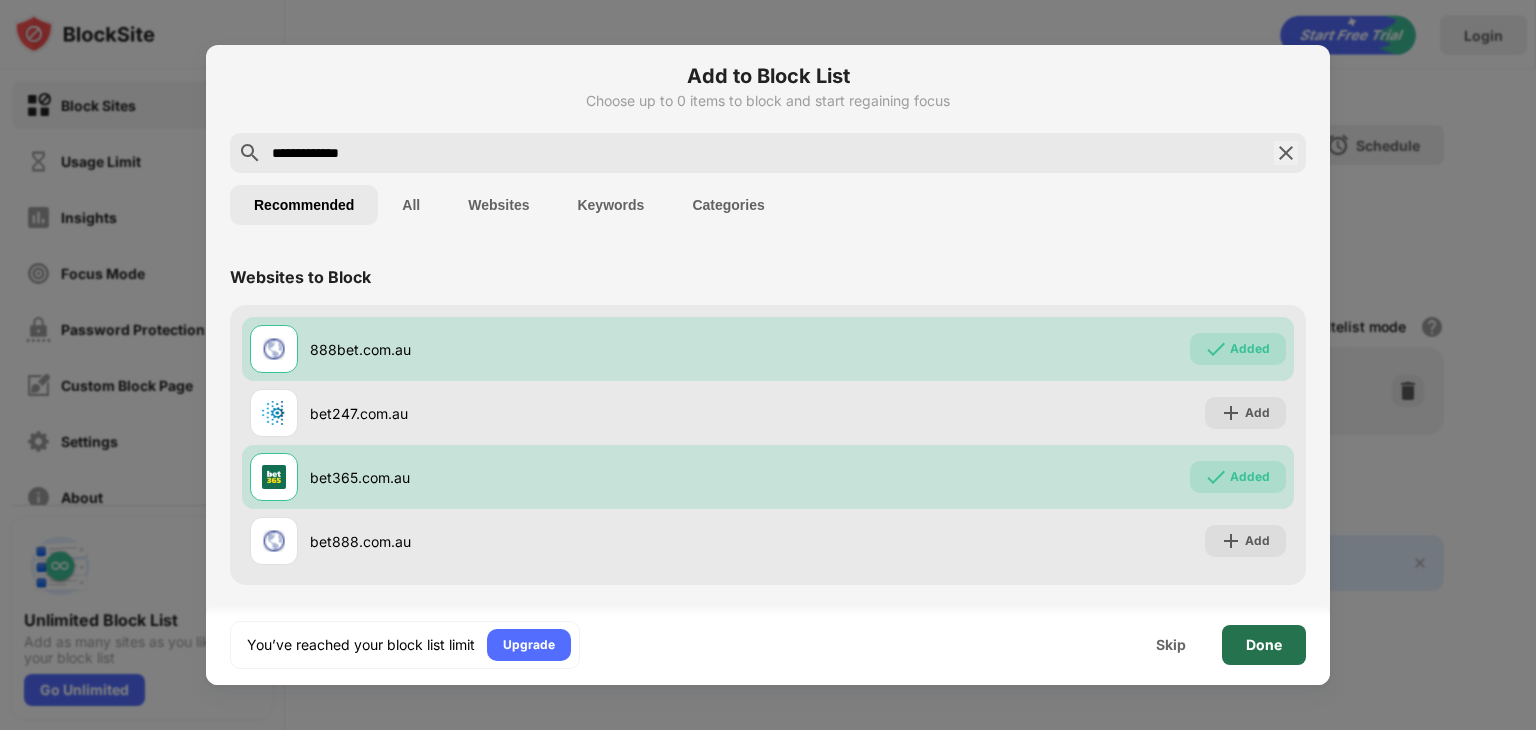 scroll, scrollTop: 0, scrollLeft: 0, axis: both 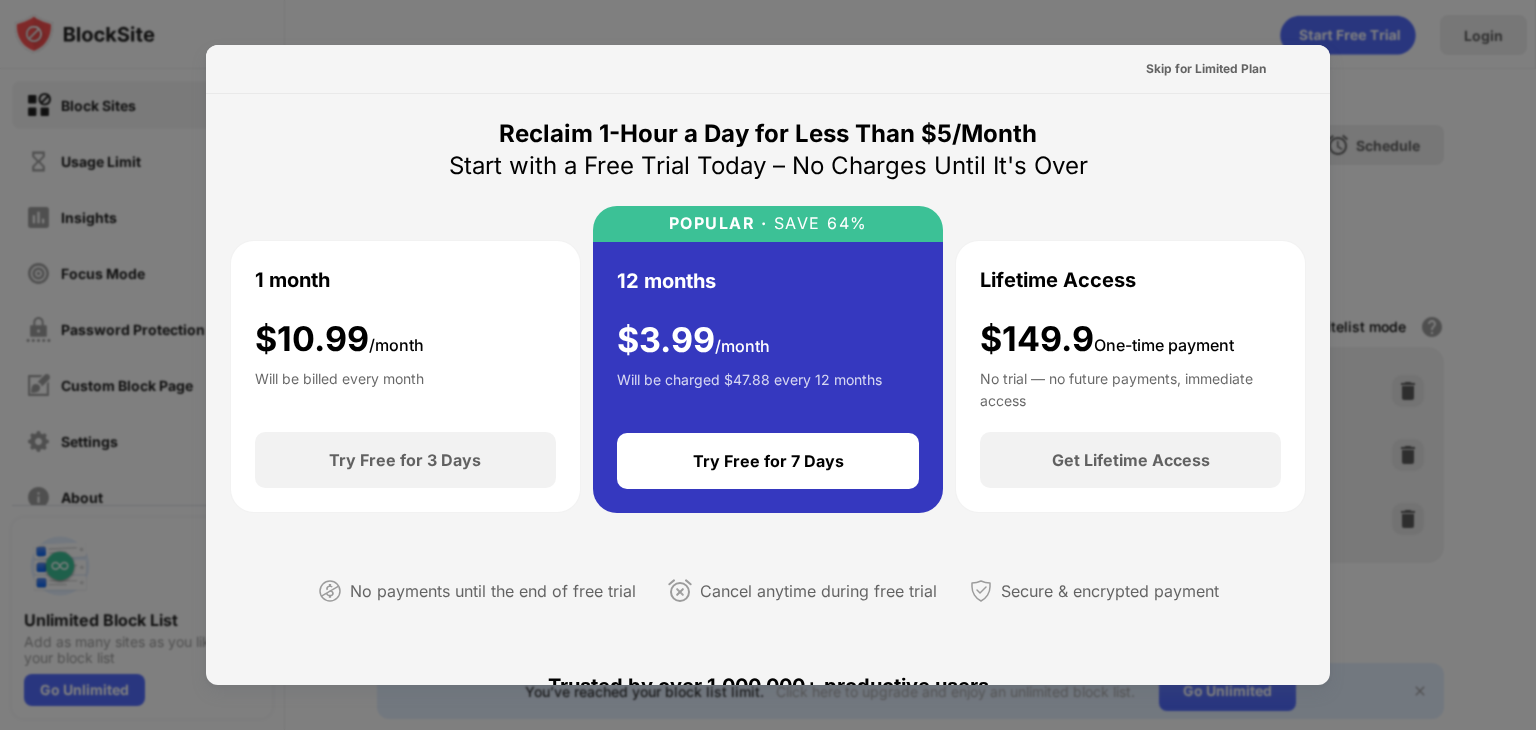 click on "1 month $ 10.99  /month Will be billed every month Try Free for 3 Days POPULAR ·   SAVE 64% 12 months $ 3.99  /month Will be charged $47.88 every 12 months Try Free for 7 Days Lifetime Access $149.9  One-time payment No trial — no future payments, immediate access Get Lifetime Access" at bounding box center [768, 359] 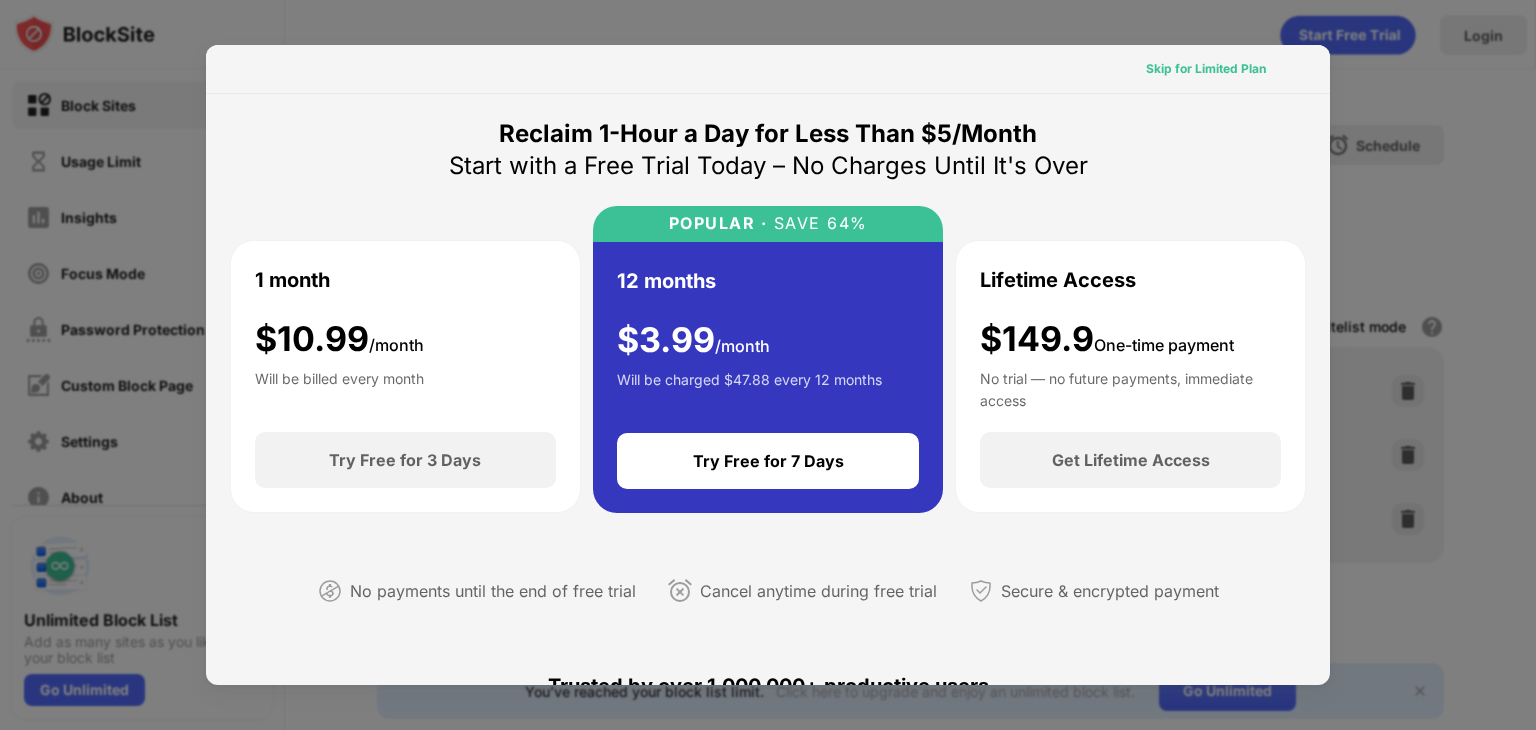 click on "Skip for Limited Plan" at bounding box center [1206, 69] 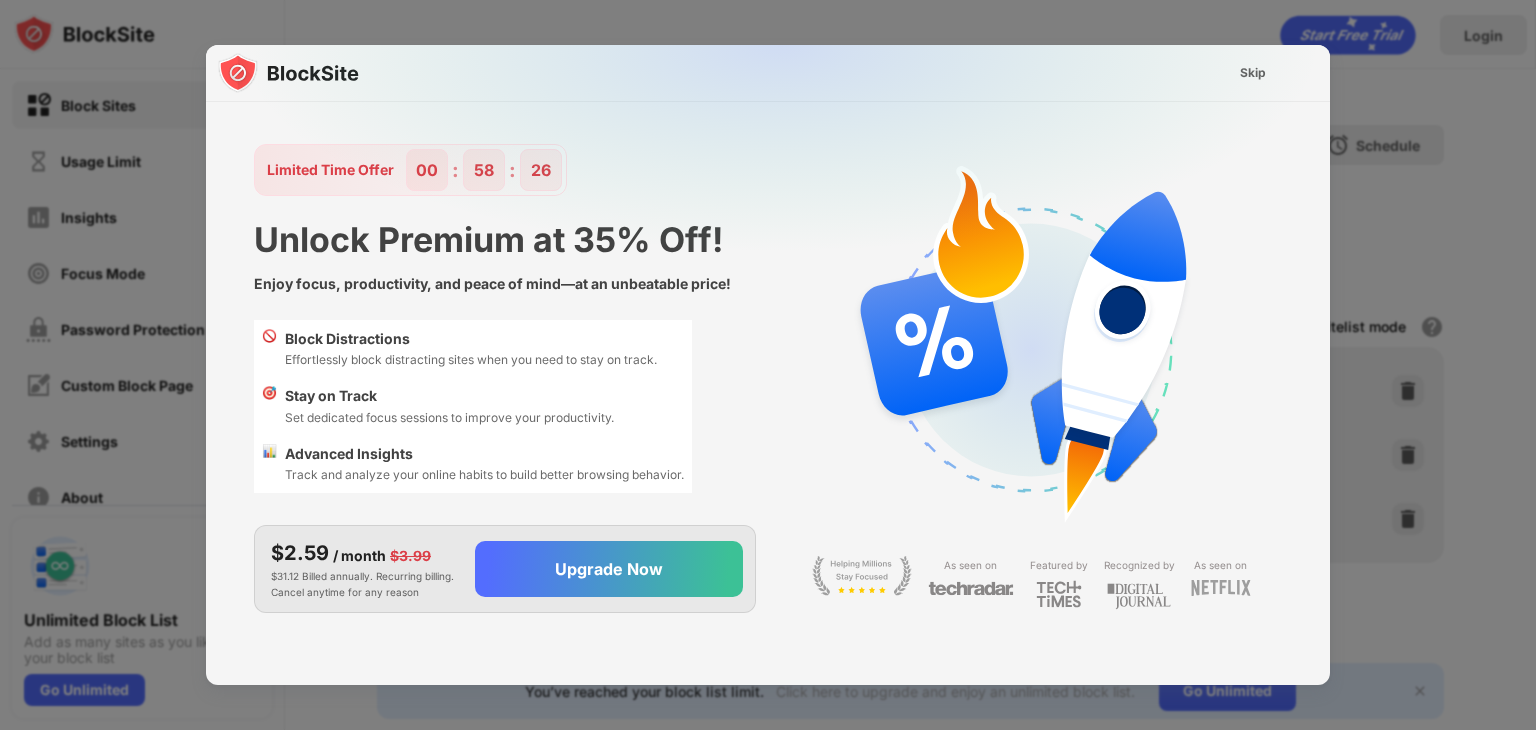 scroll, scrollTop: 48, scrollLeft: 0, axis: vertical 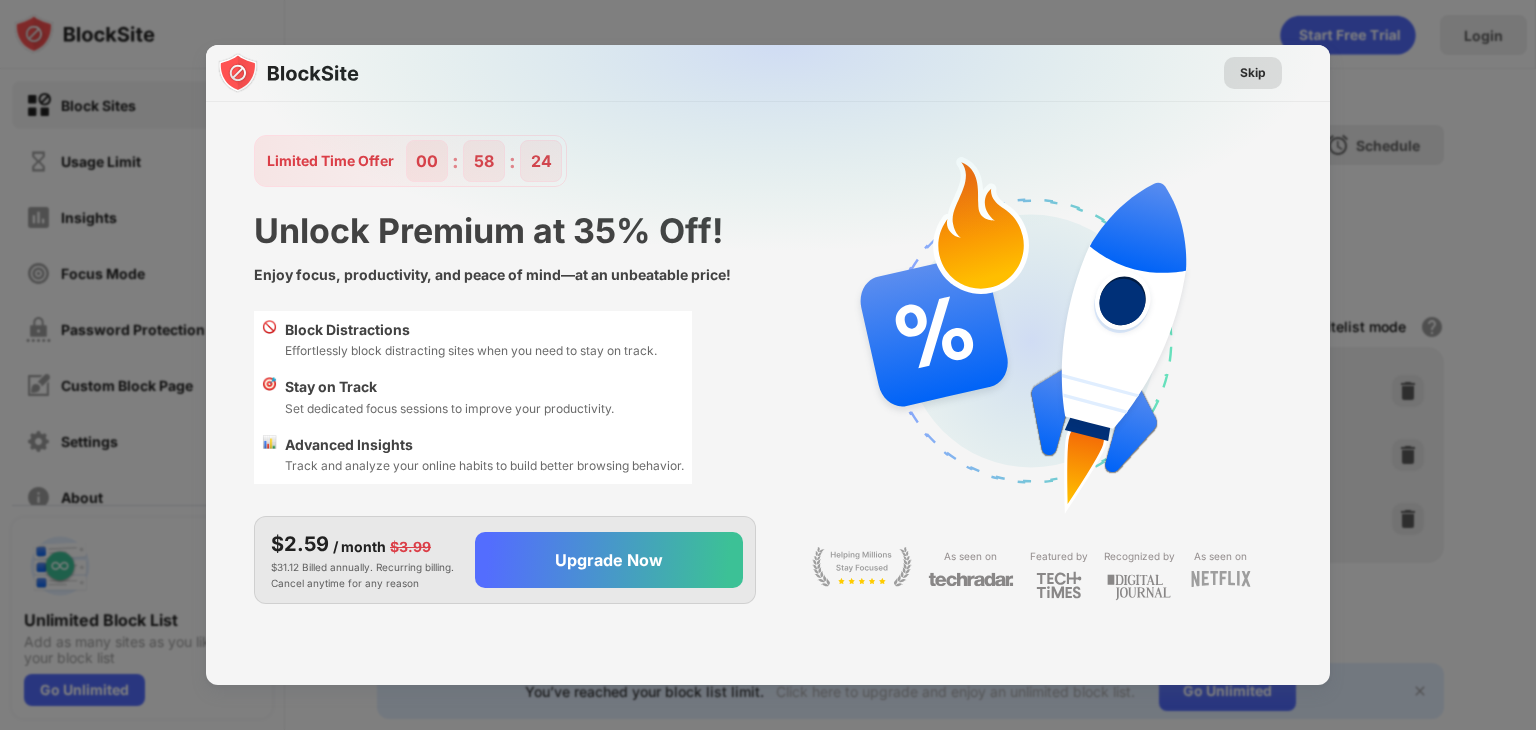 click on "Skip" at bounding box center [1253, 73] 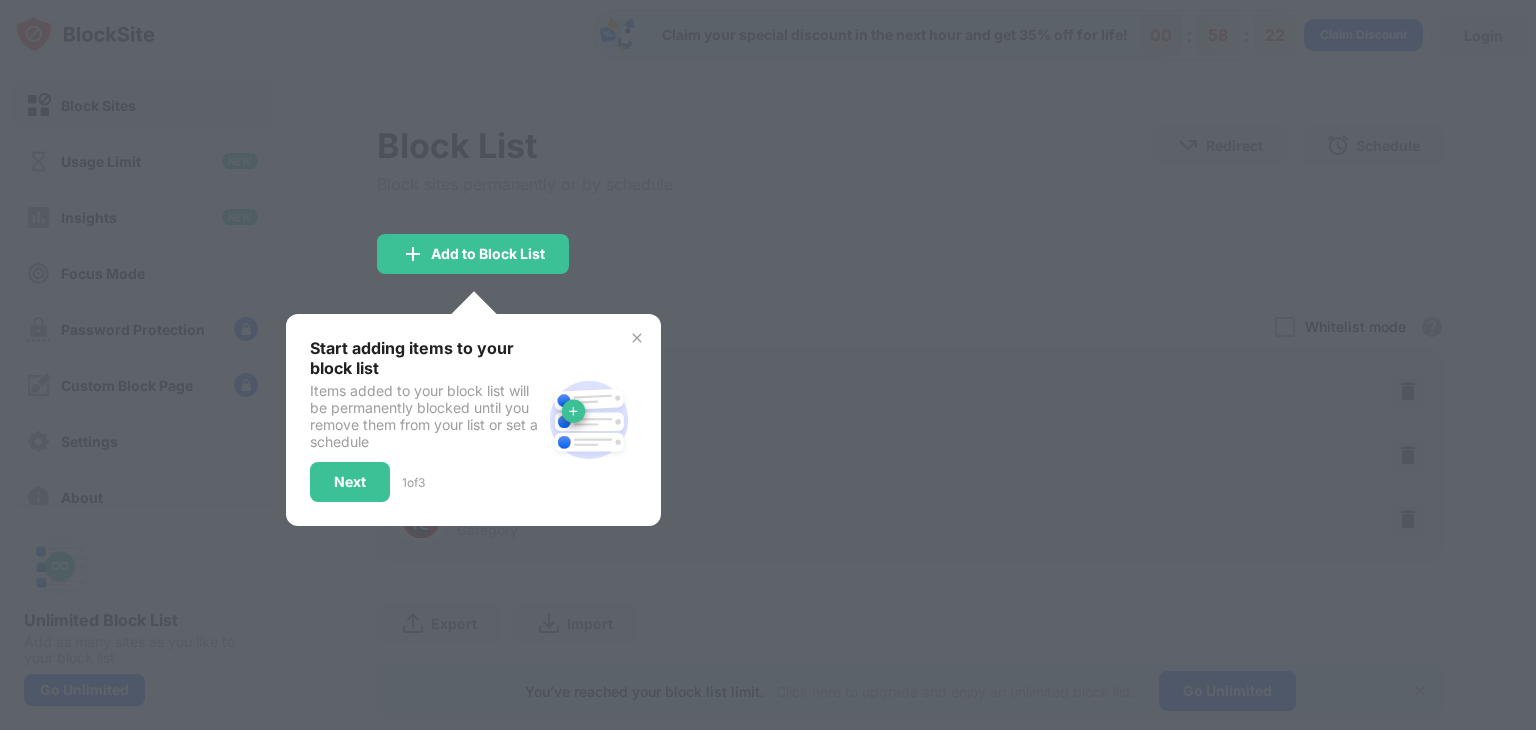 click at bounding box center [768, 365] 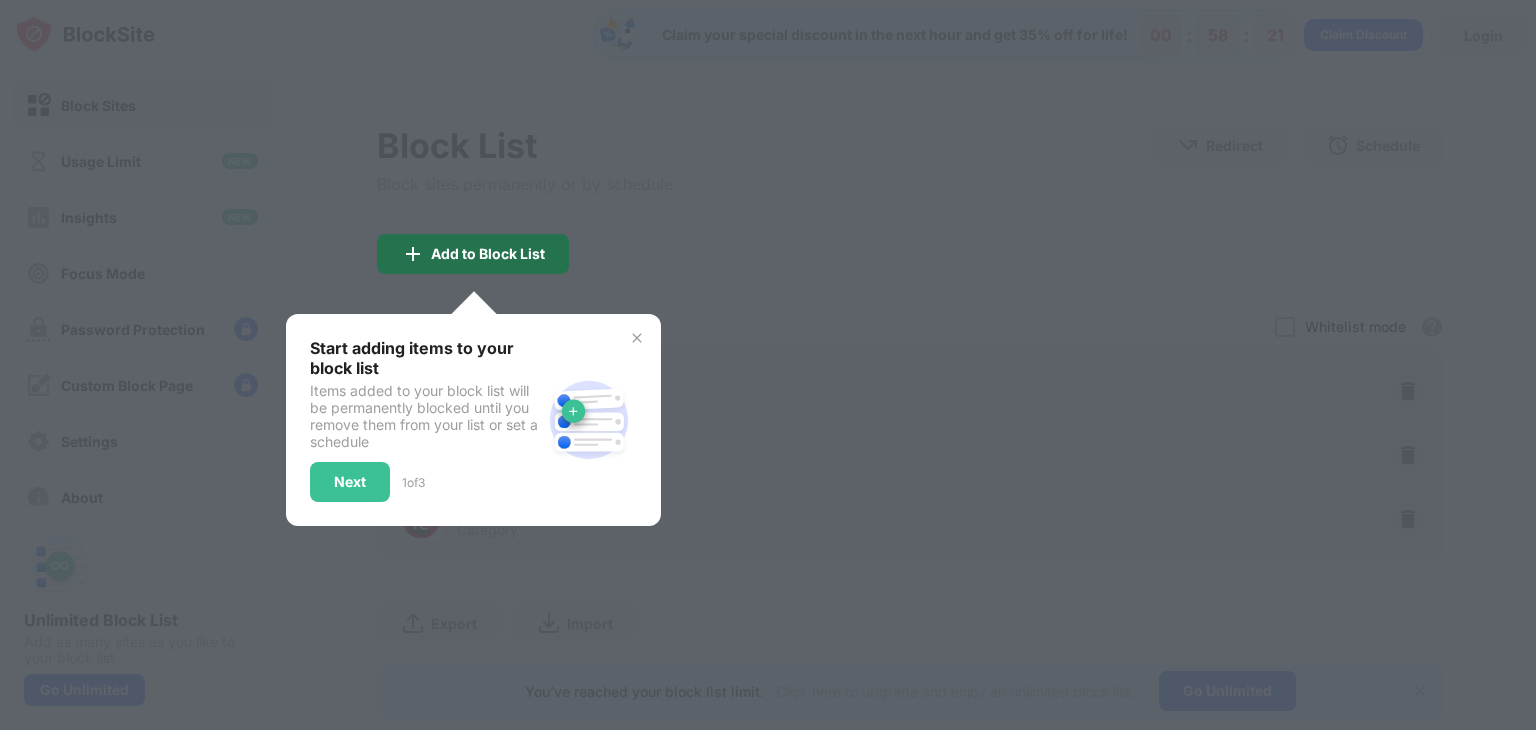 click on "Add to Block List" at bounding box center (488, 254) 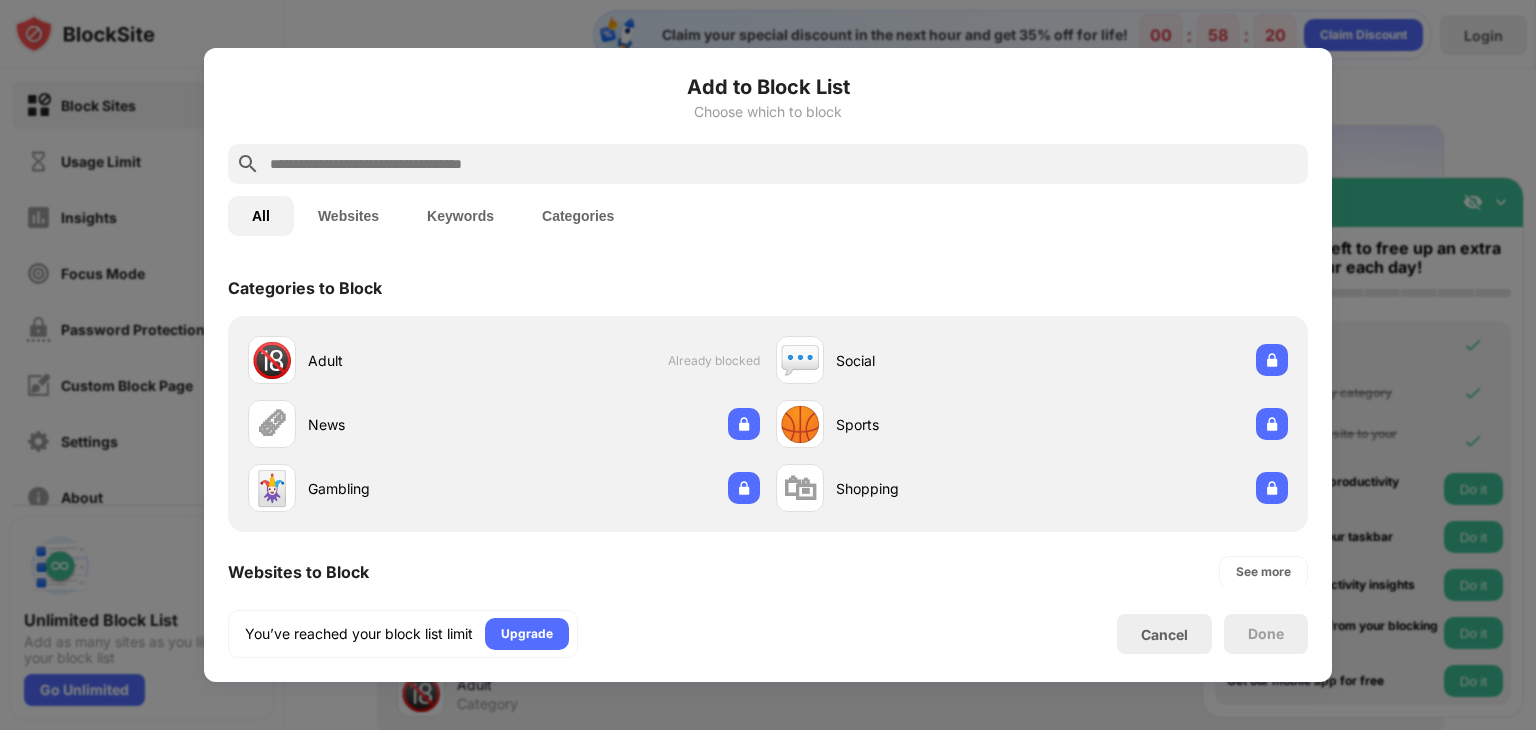 scroll, scrollTop: 0, scrollLeft: 0, axis: both 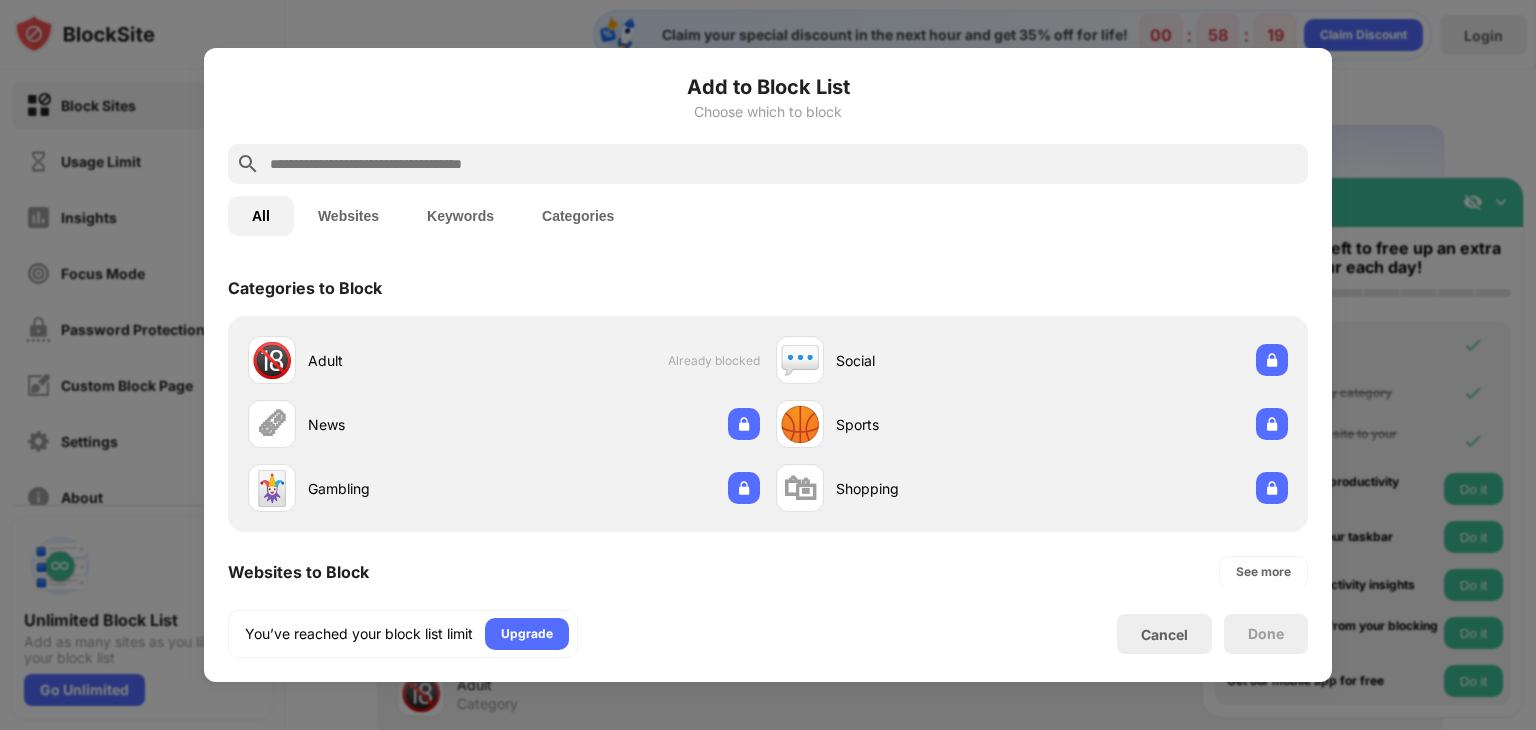 click at bounding box center (768, 365) 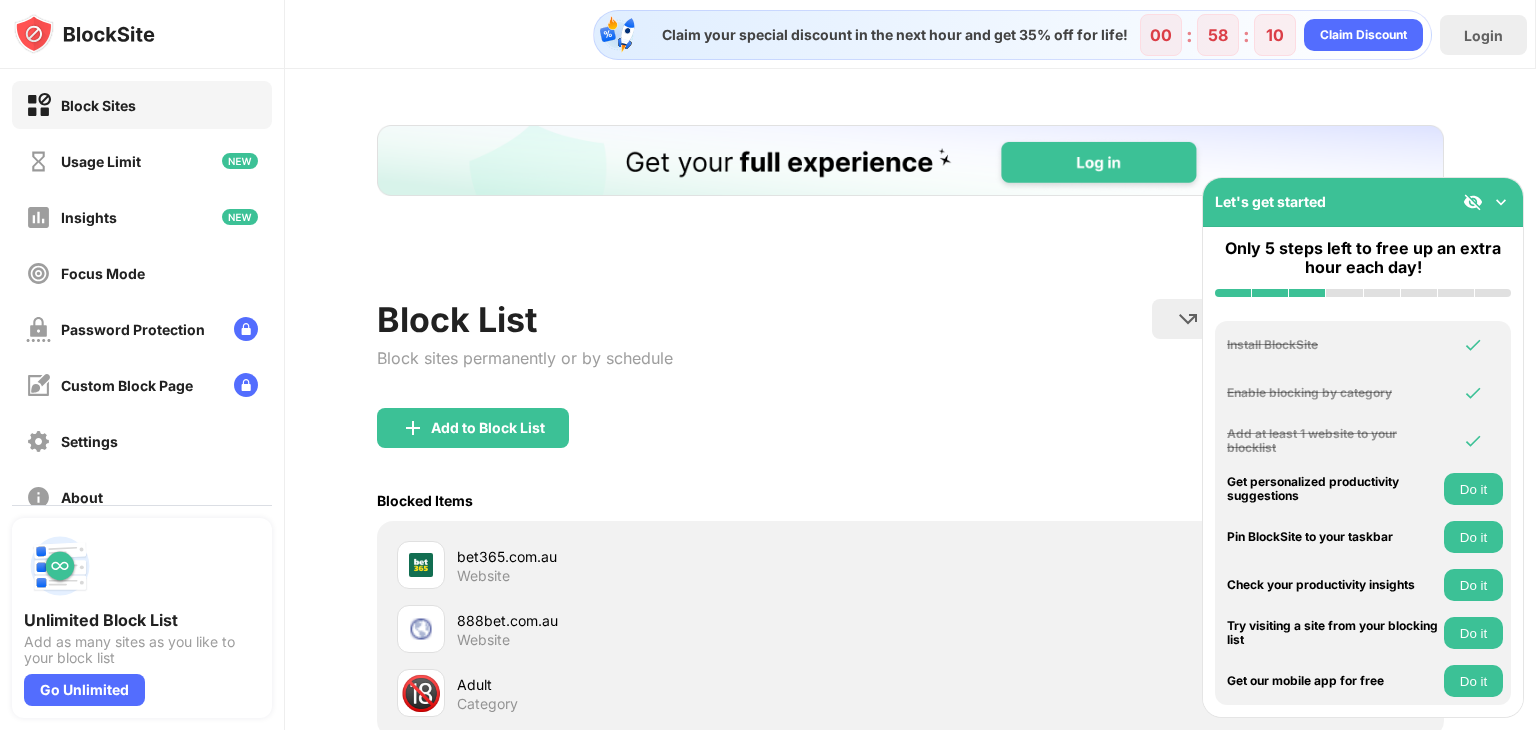 click on "Add to Block List" at bounding box center [910, 444] 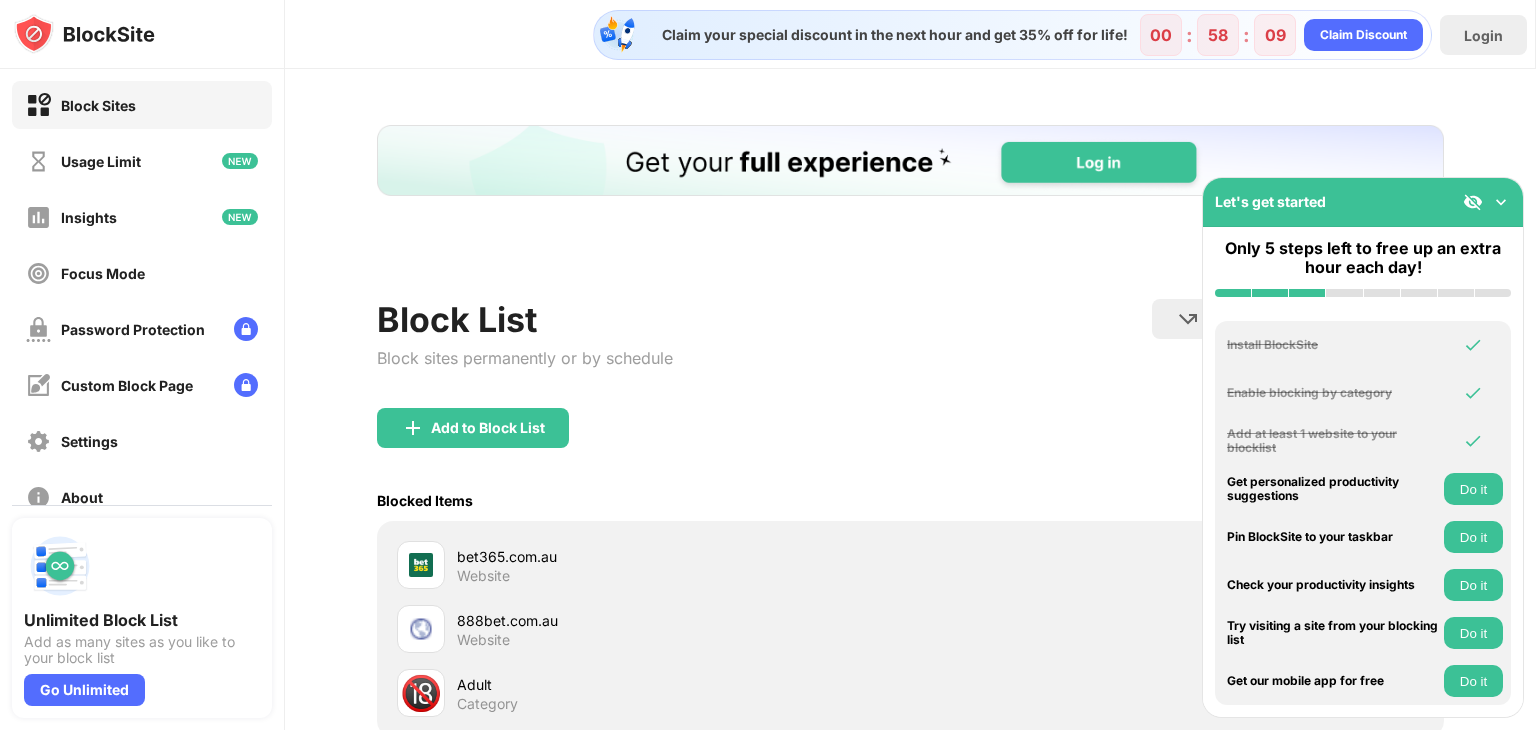 click on "Claim your special discount in the next hour and get 35% off for life! 00 : 58 : 09 Claim Discount Login" at bounding box center [910, 34] 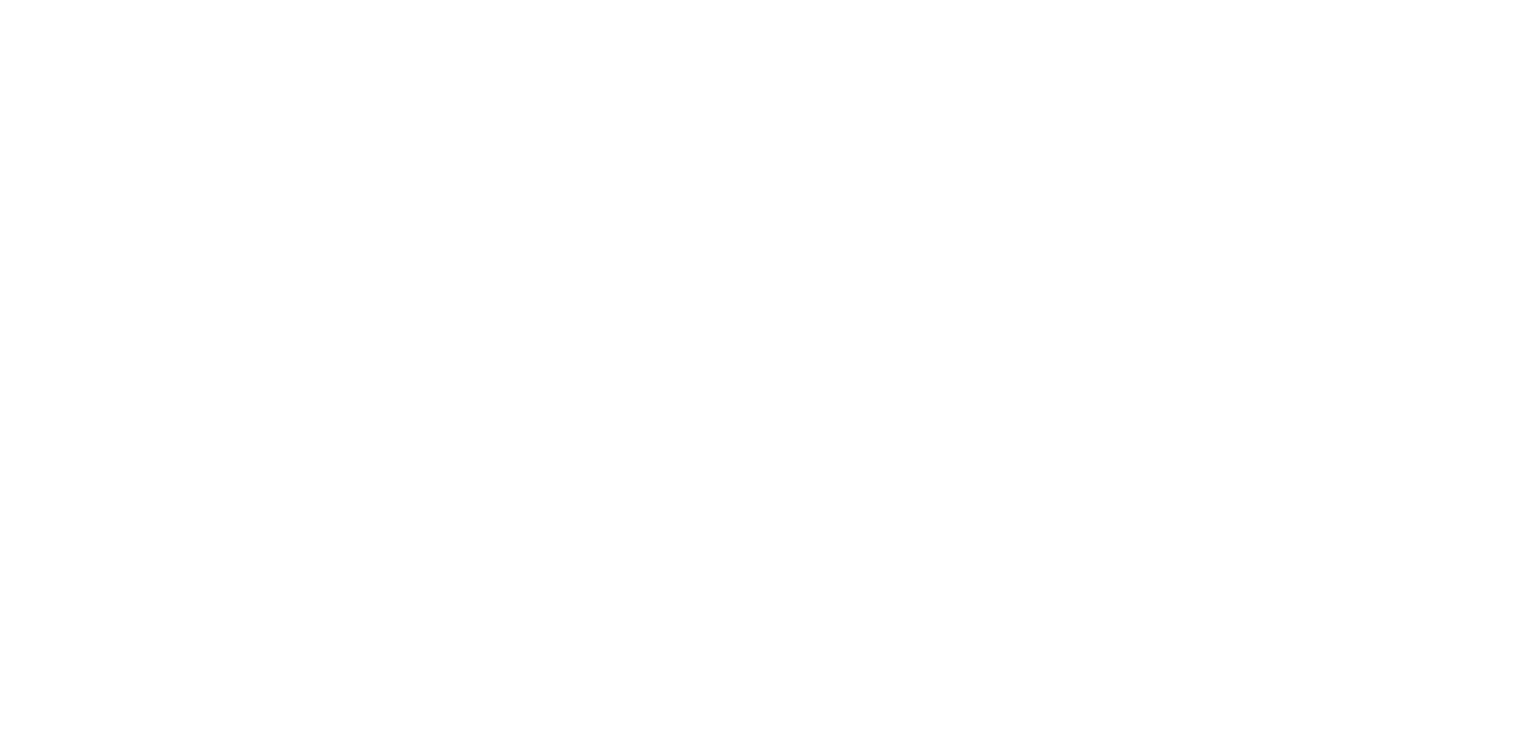 scroll, scrollTop: 0, scrollLeft: 0, axis: both 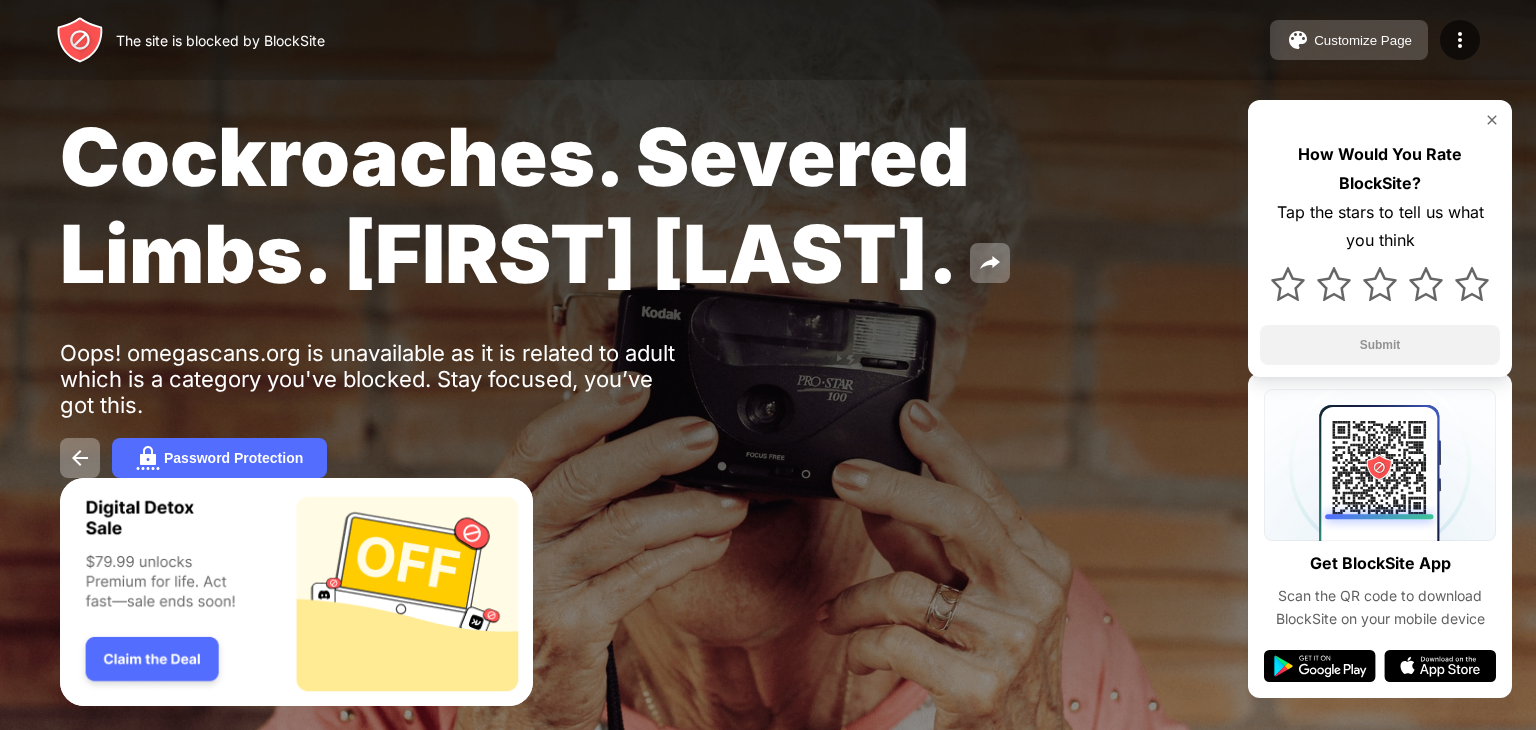 click on "Customize Page" at bounding box center [1349, 40] 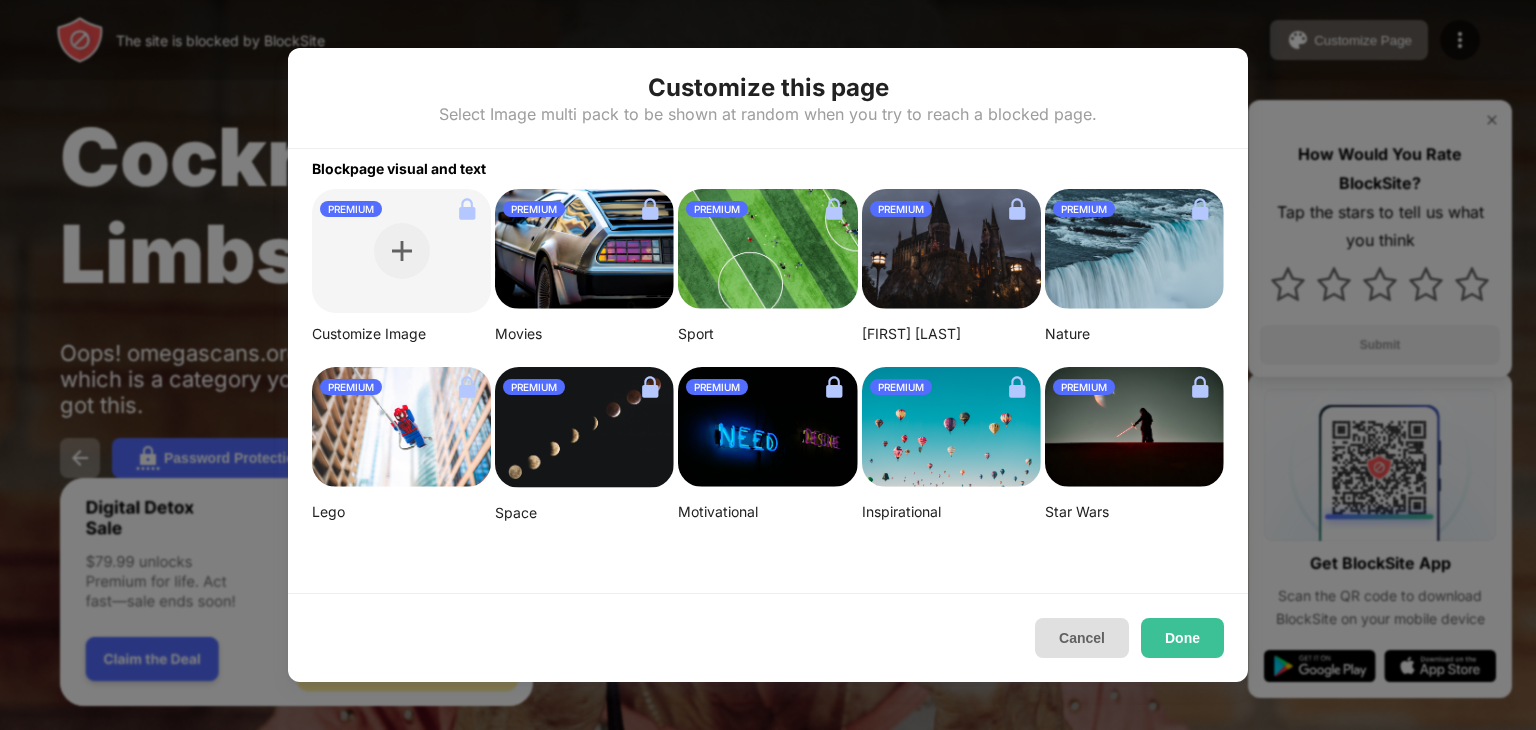 click on "Cancel" at bounding box center (1082, 638) 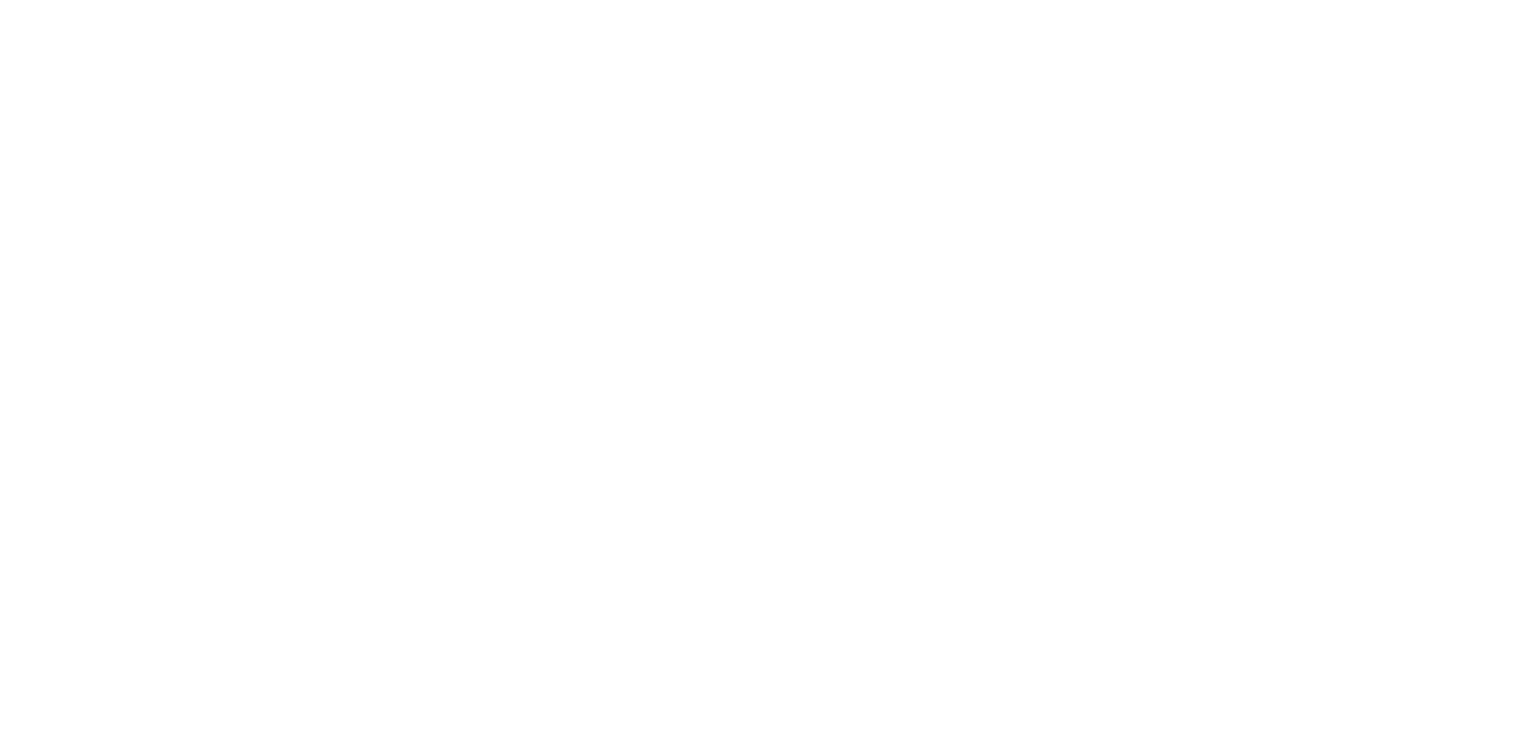 scroll, scrollTop: 0, scrollLeft: 0, axis: both 